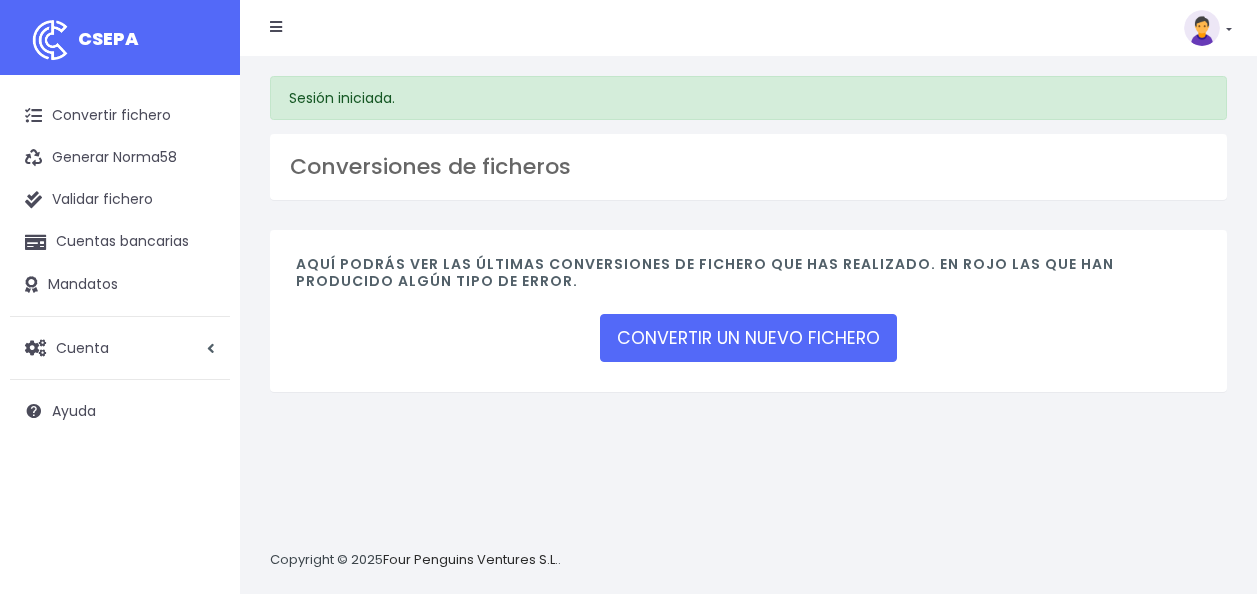 scroll, scrollTop: 0, scrollLeft: 0, axis: both 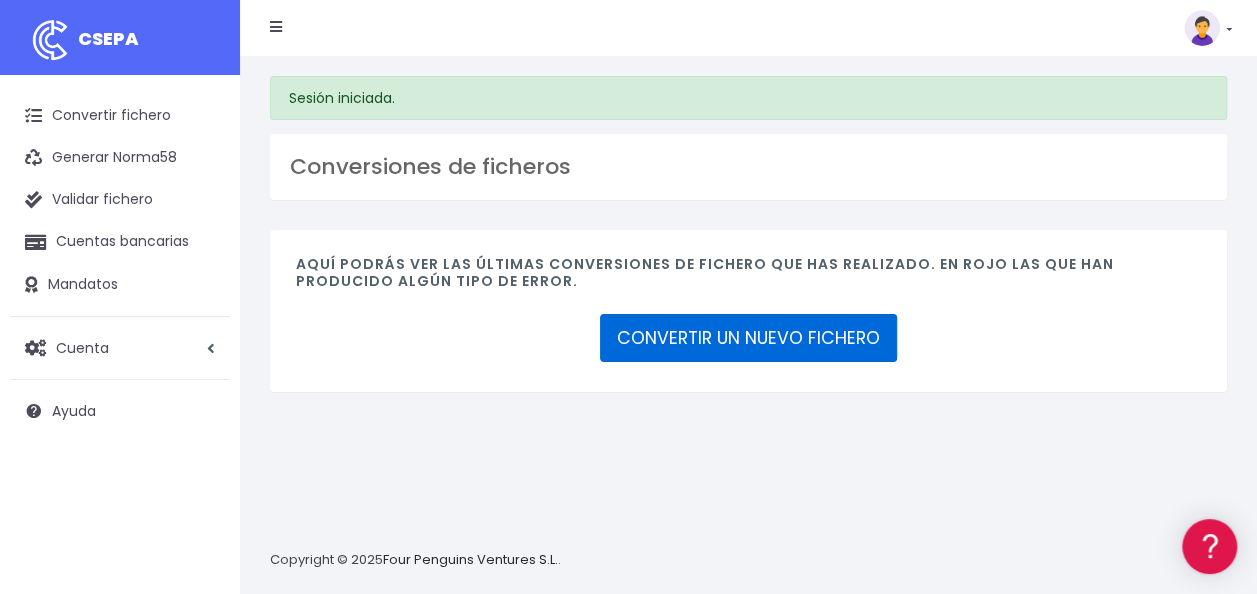 click on "CONVERTIR UN NUEVO FICHERO" at bounding box center [748, 338] 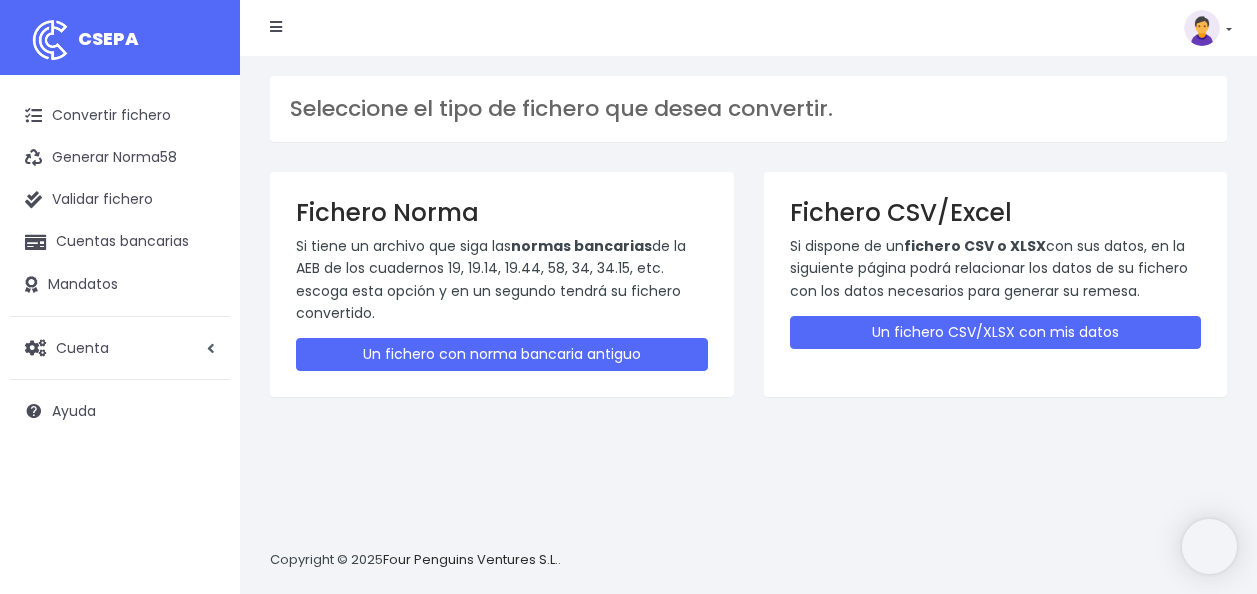 scroll, scrollTop: 0, scrollLeft: 0, axis: both 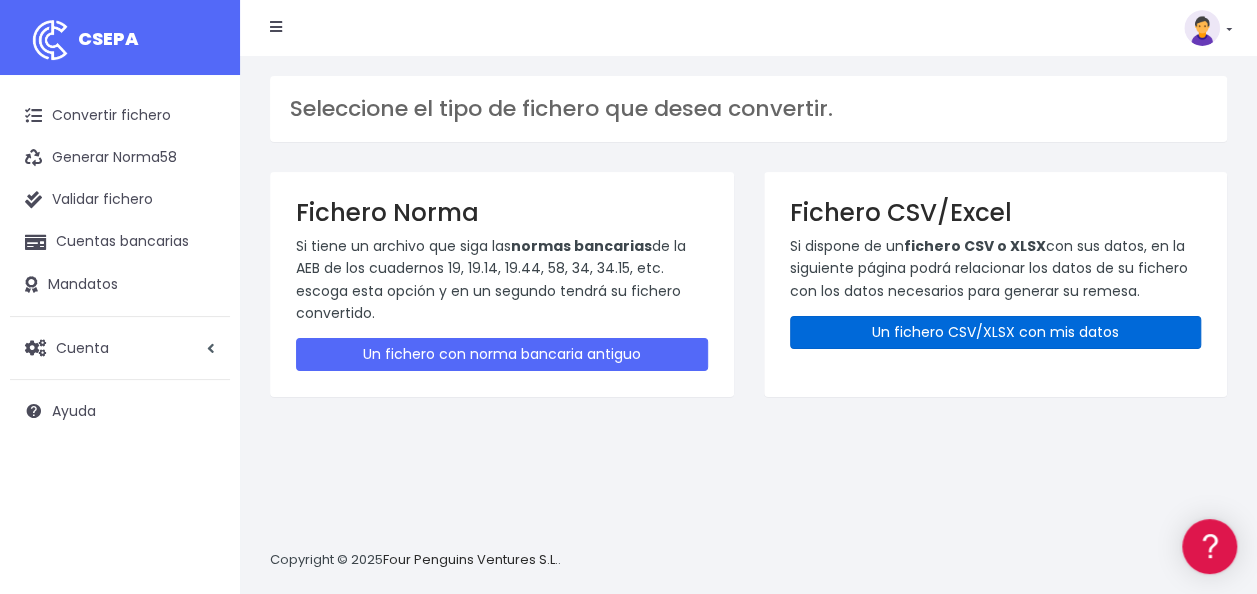click on "Un fichero CSV/XLSX con mis datos" at bounding box center (996, 332) 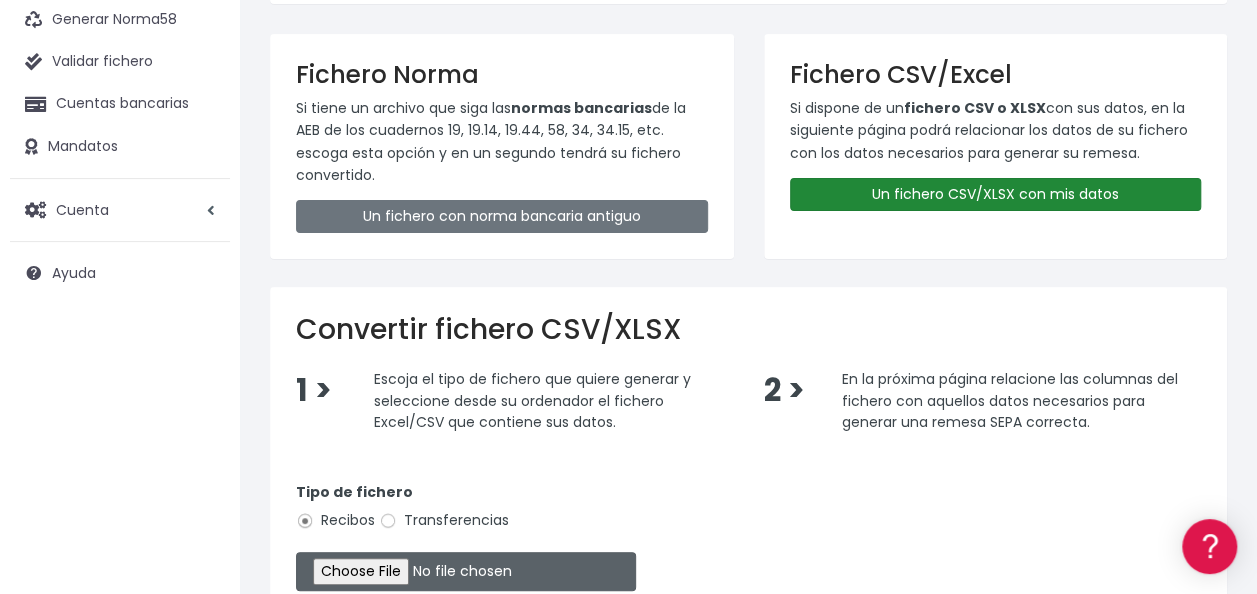 scroll, scrollTop: 300, scrollLeft: 0, axis: vertical 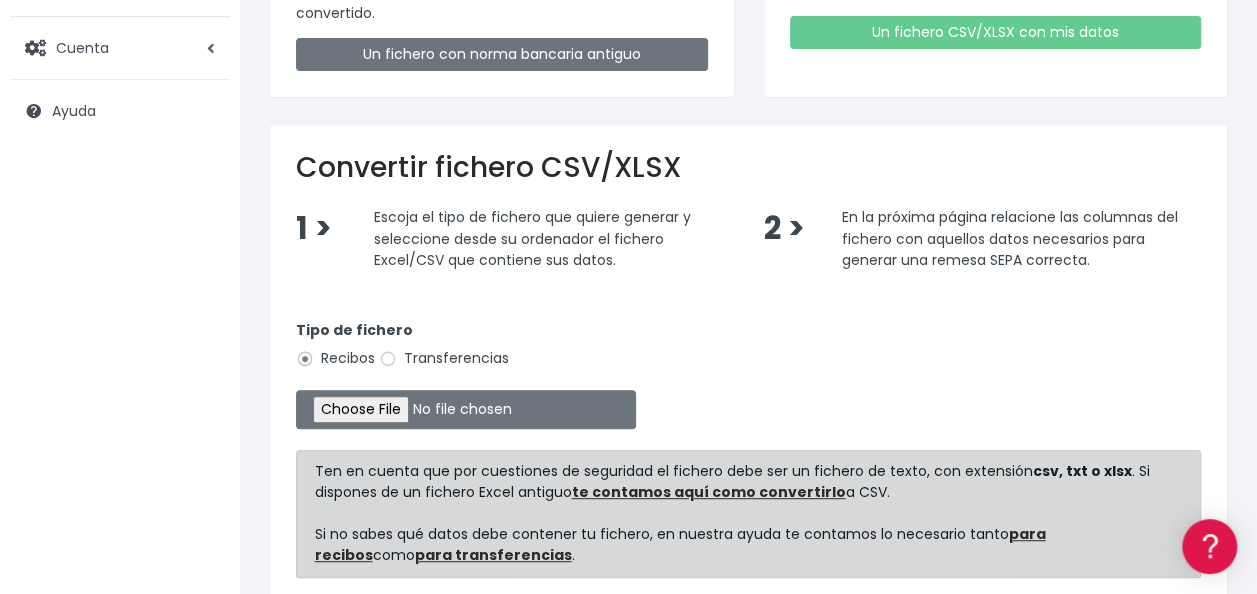 click on "Transferencias" at bounding box center [444, 358] 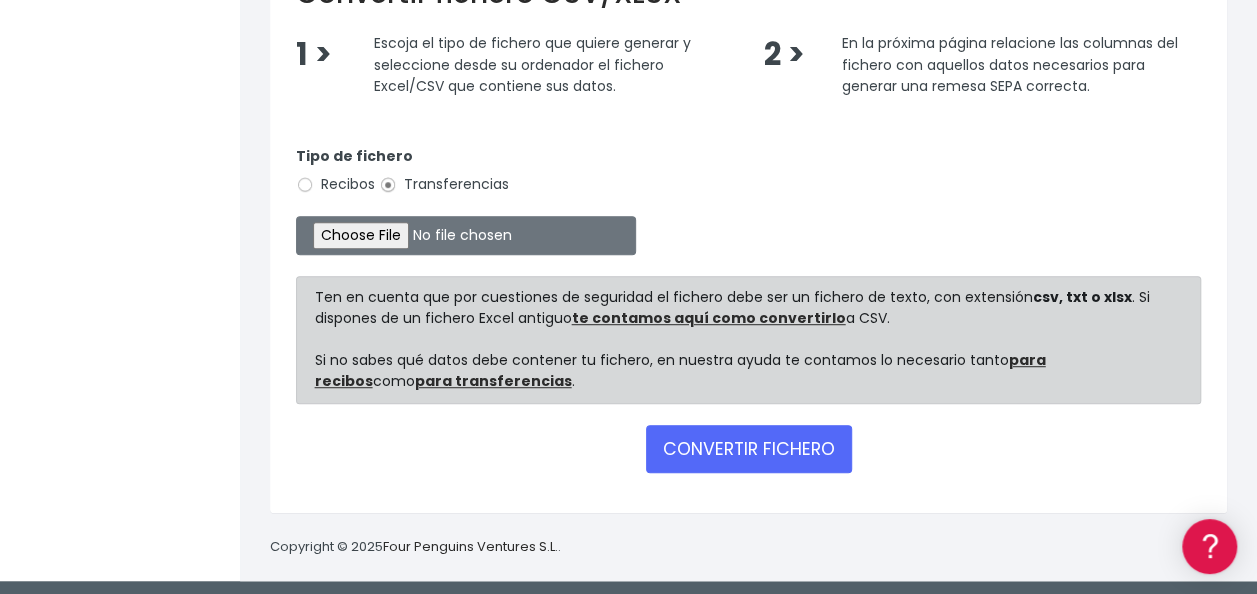 scroll, scrollTop: 477, scrollLeft: 0, axis: vertical 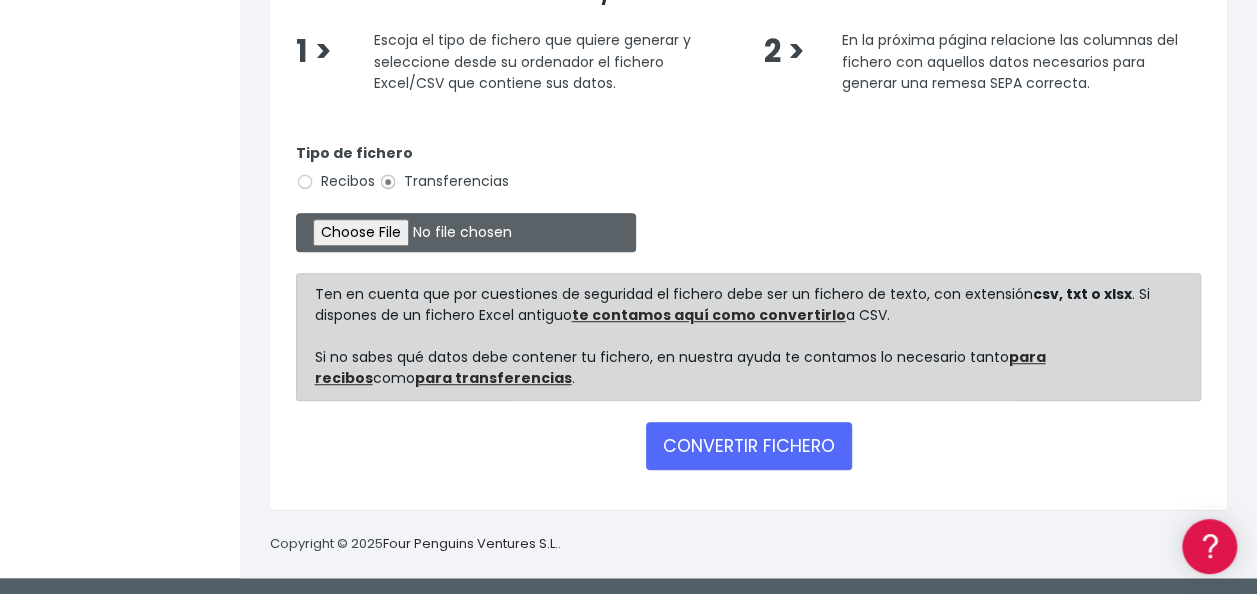 click at bounding box center (466, 232) 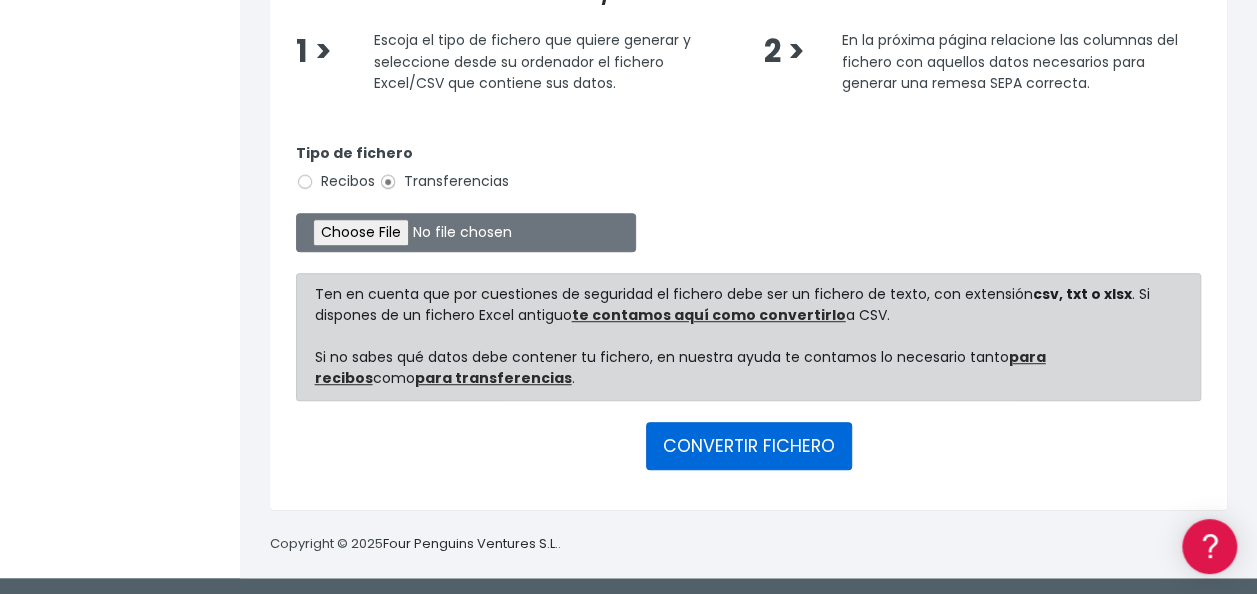 click on "CONVERTIR FICHERO" at bounding box center (749, 446) 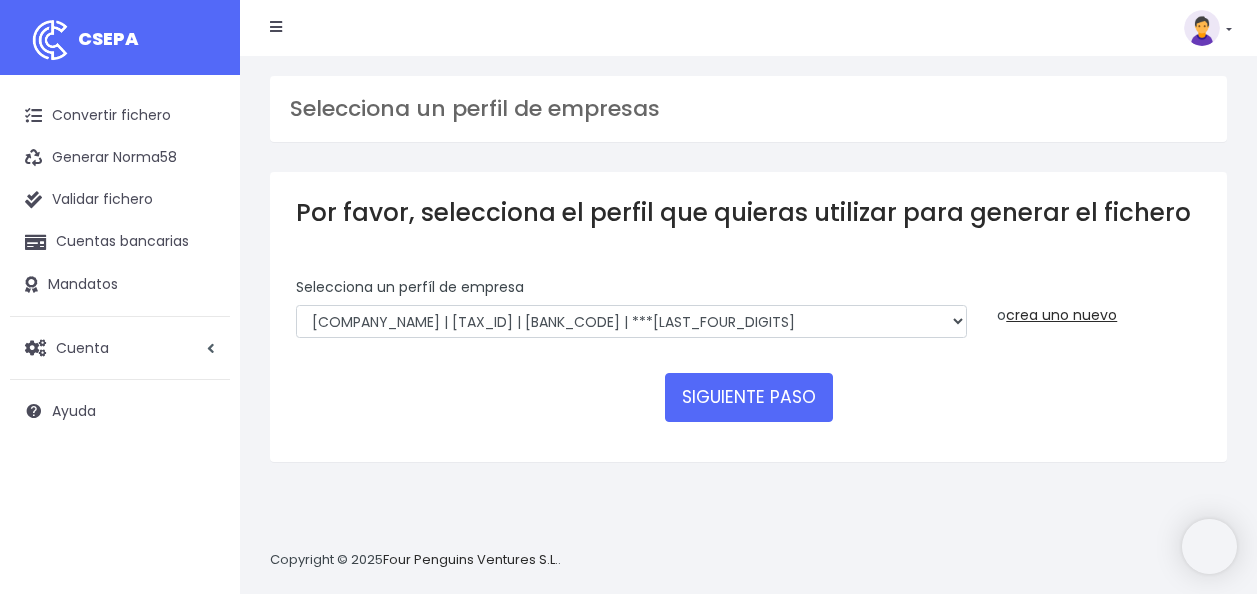 scroll, scrollTop: 0, scrollLeft: 0, axis: both 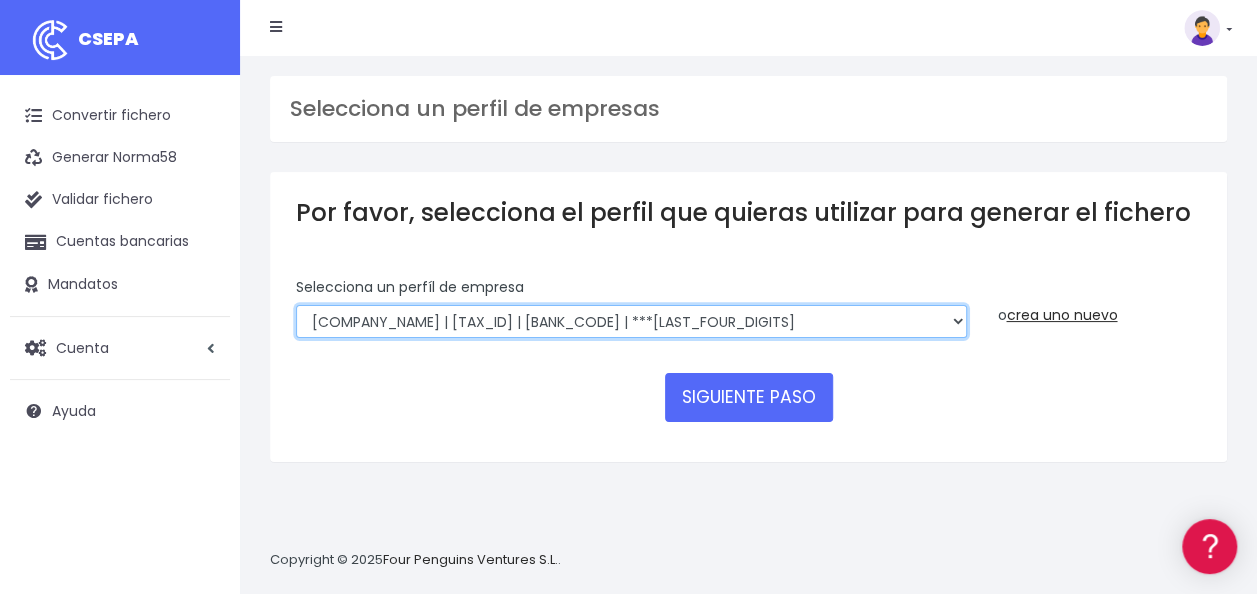 click on "[COMPANY_NAME] | [TAX_ID] | [BANK_CODE] | ***[LAST_FOUR_DIGITS]
[COMPANY_NAME] | [TAX_ID] | [BANK_CODE] | ***[LAST_FOUR_DIGITS]
[COMPANY_NAME] | [TAX_ID] | [BANK_CODE] | ***[LAST_FOUR_DIGITS]
[COMPANY_NAME] | [TAX_ID] | [BANK_CODE] | ***[LAST_FOUR_DIGITS]
[COMPANY_NAME] | [TAX_ID] | [BANK_CODE] | ***[LAST_FOUR_DIGITS]
[COMPANY_NAME] | [TAX_ID] | [BANK_CODE] | ***[LAST_FOUR_DIGITS]
[COMPANY_NAME] | [TAX_ID] | [BANK_CODE] | ***[LAST_FOUR_DIGITS]
[COMPANY_NAME] | [TAX_ID] | [BANK_CODE] | ***[LAST_FOUR_DIGITS]
[COMPANY_NAME] | [TAX_ID] | [BANK_CODE] | ***[LAST_FOUR_DIGITS]
[COMPANY_NAME] | [TAX_ID] | [BANK_CODE] | ***[LAST_FOUR_DIGITS]
[COMPANY_NAME] | [TAX_ID] | [BANK_CODE] | ***[LAST_FOUR_DIGITS]
[COMPANY_NAME] | [TAX_ID] | [BANK_CODE] | ***[LAST_FOUR_DIGITS]
[COMPANY_NAME] | [TAX_ID] | [BANK_CODE] | ***[LAST_FOUR_DIGITS]
[COMPANY_NAME] | [TAX_ID] | [BANK_CODE] | ***[LAST_FOUR_DIGITS]
[COMPANY_NAME] | [TAX_ID] | [BANK_CODE] | ***[LAST_FOUR_DIGITS]
[COMPANY_NAME] | [TAX_ID] | [BANK_CODE] | ***[LAST_FOUR_DIGITS]
[COMPANY_NAME] | [TAX_ID] | [BANK_CODE] | ***[LAST_FOUR_DIGITS]" at bounding box center [631, 322] 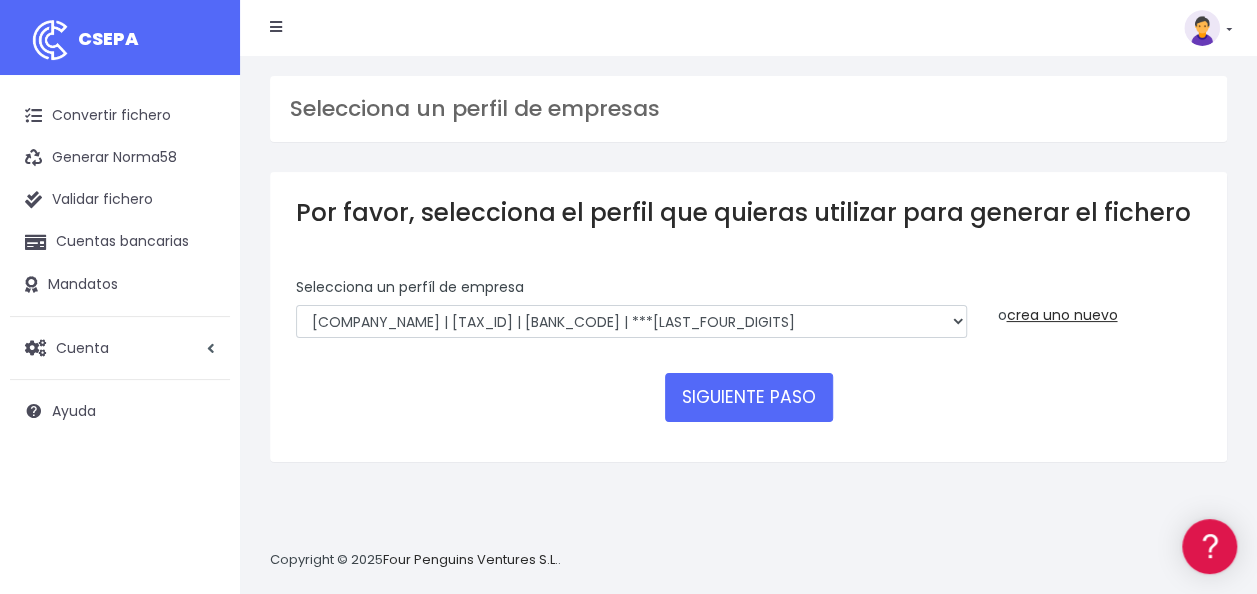 click on "Selecciona un perfil de empresas
Por favor, selecciona el perfil que quieras utilizar para generar el fichero
Selecciona un perfíl de empresa
WORLD2MEET,S.L.U | b62880992 | BSABESBBXXX | ***97721
World 2 Meet SLU | B62880992001 | BSABESBBXXX | ***97721
WORLD2MEET,S.L.U | B62880992000 | BSABESBBXXX | ***97721
World 2 Meet SLU | B62880992001 | BSABESBBXXX | ***07931
WORLD 2 MEET SL | B62880992001 | BCOMPTPL | ***55605
WORLD 2 MEET SLU | B62880992 | BCOMPTPL | ***60505
WORLD 2 MEET SLU | ESB62880992 | BCOMPTPL | ***60505
WORLD 2 MEET SLU | 980489377 | BCOMPTPL | ***60505
WORLD2MEET,S.L.U | B62880992001 | BSABESBBXXX | ***07029
WORLD 2 MEET SLU | B62880992000 | BSABESBBXXX | ***10330
WORLD2MEET S.L.U | B62880992 | BSABESBBXXX | ***07931" at bounding box center [748, 325] 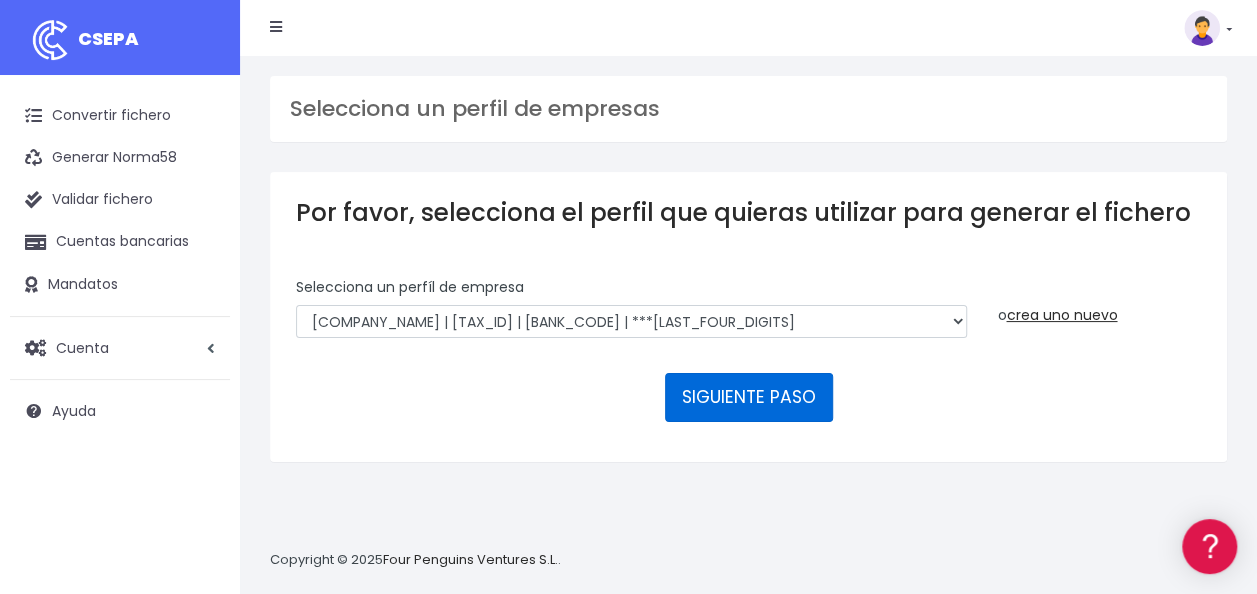 click on "SIGUIENTE PASO" at bounding box center [749, 397] 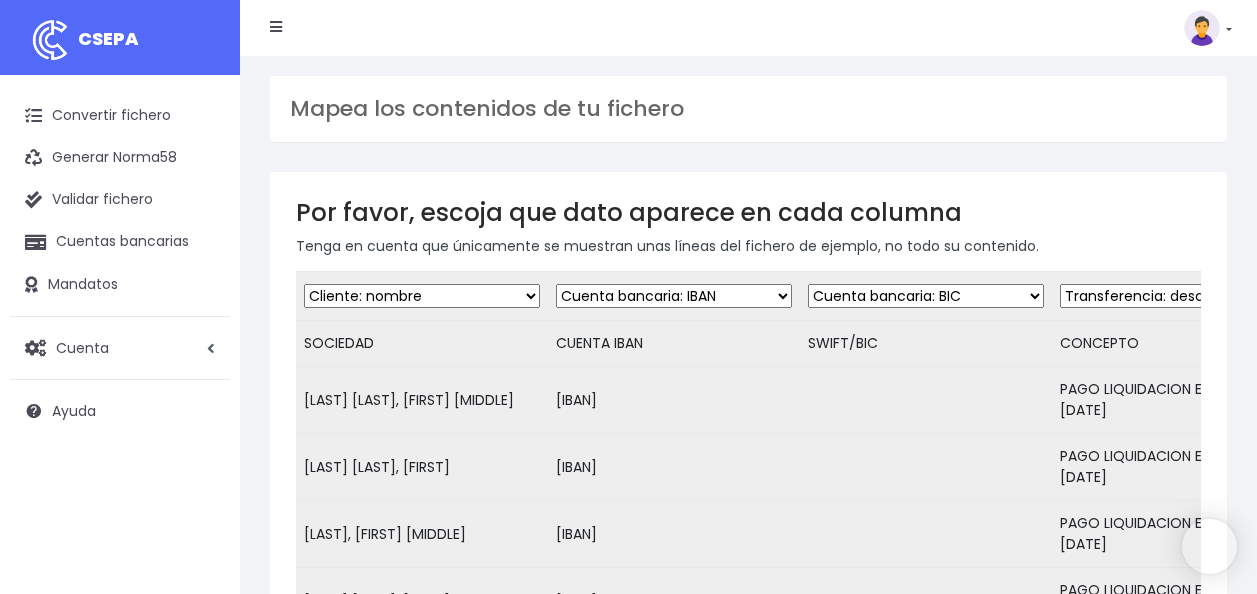 scroll, scrollTop: 0, scrollLeft: 0, axis: both 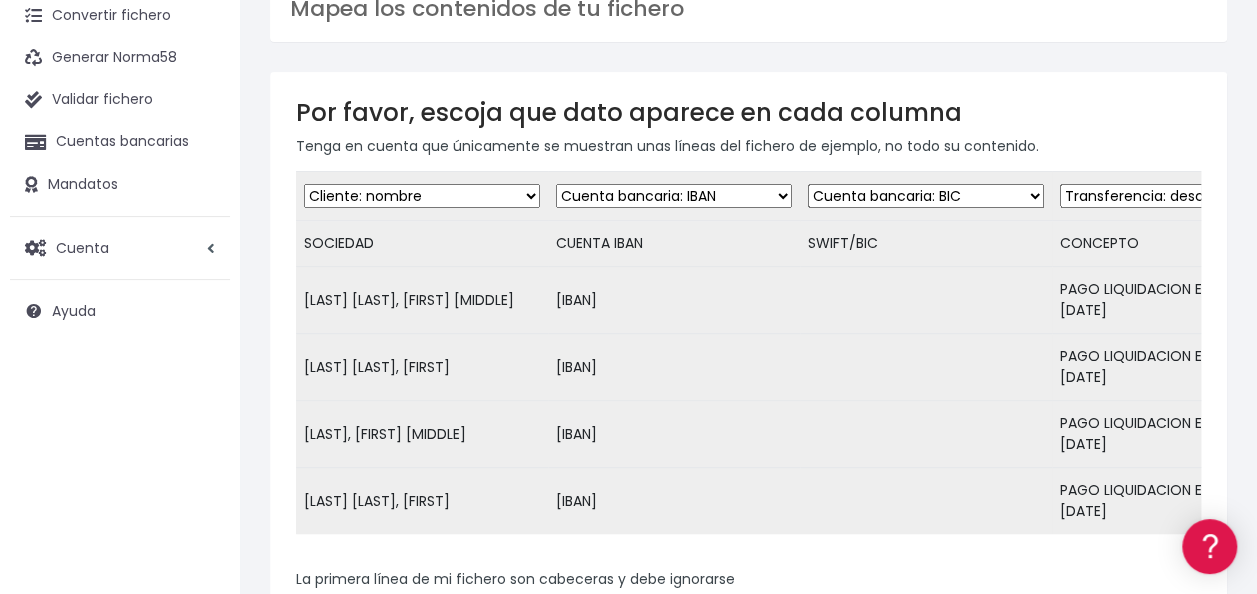 click on "Desechar campo
Cliente: nombre
Cliente: DNI
Cliente: Email
Cliente: referencia
Cuenta bancaria: BIC
Cuenta bancaria: IBAN
Cuenta bancaria: CC
Transferencia: importe
Transferencia: fecha de cargo
Transferencia: descripción
Transferencia: identificador" at bounding box center [926, 196] 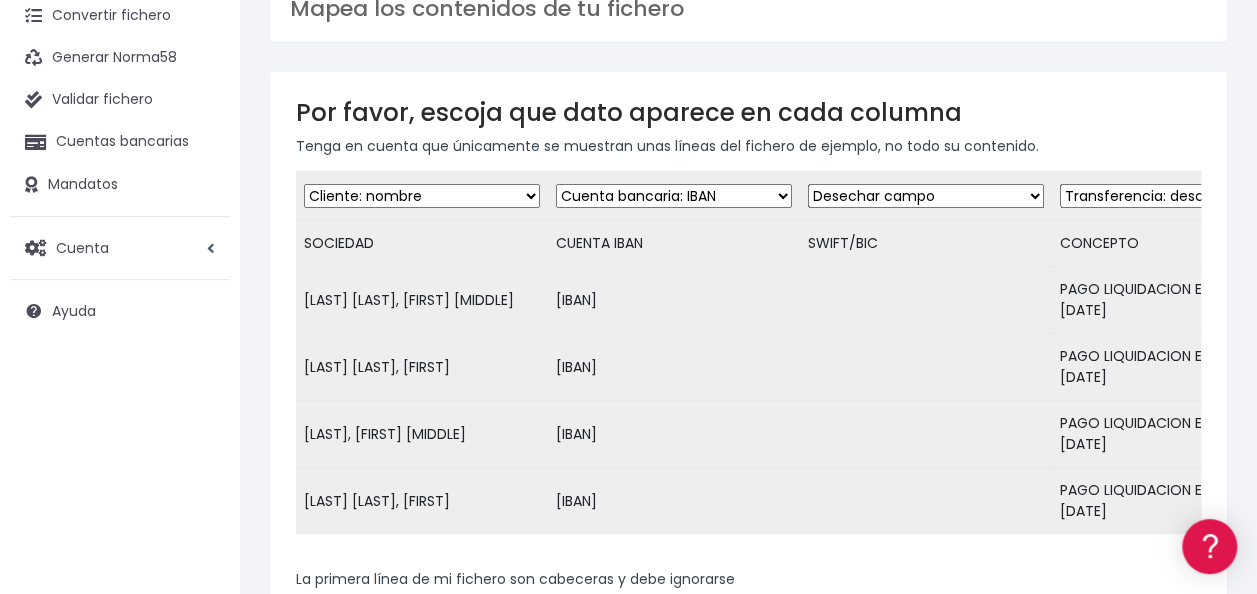 click on "Desechar campo
Cliente: nombre
Cliente: DNI
Cliente: Email
Cliente: referencia
Cuenta bancaria: BIC
Cuenta bancaria: IBAN
Cuenta bancaria: CC
Transferencia: importe
Transferencia: fecha de cargo
Transferencia: descripción
Transferencia: identificador" at bounding box center (926, 196) 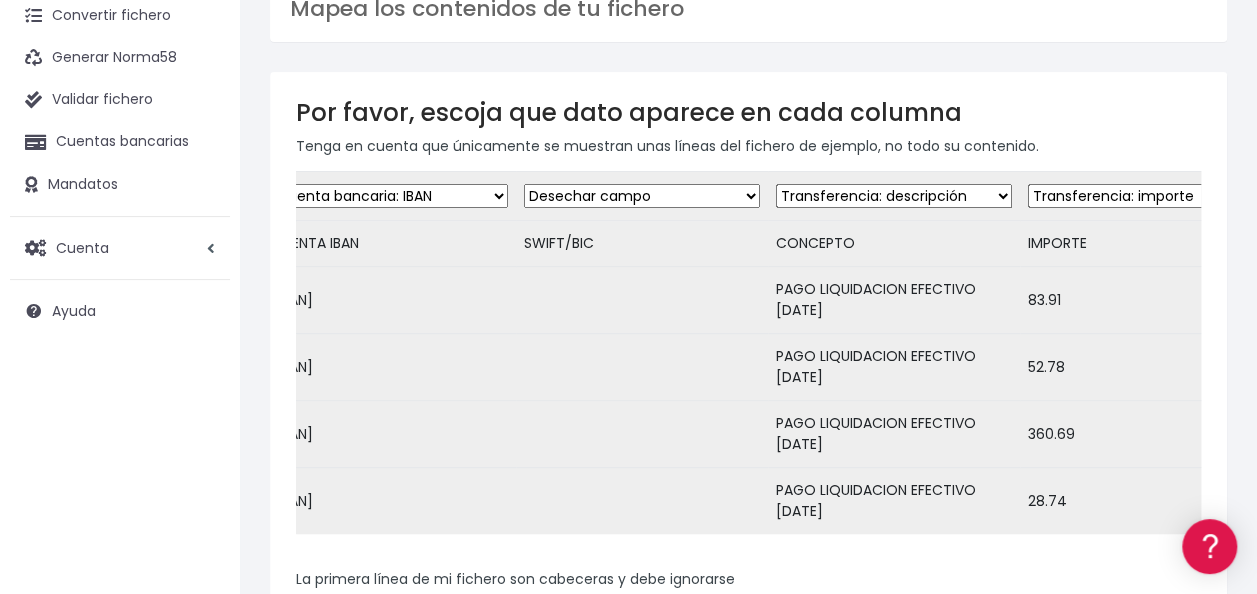 scroll, scrollTop: 0, scrollLeft: 286, axis: horizontal 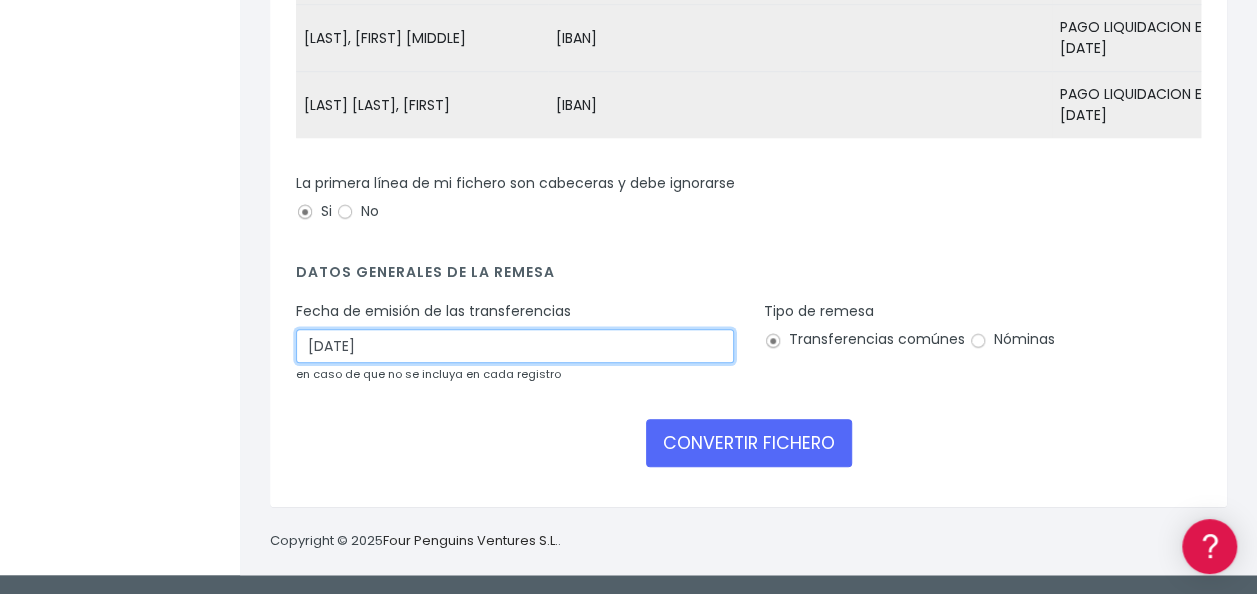 click on "11/07/2025" at bounding box center [515, 346] 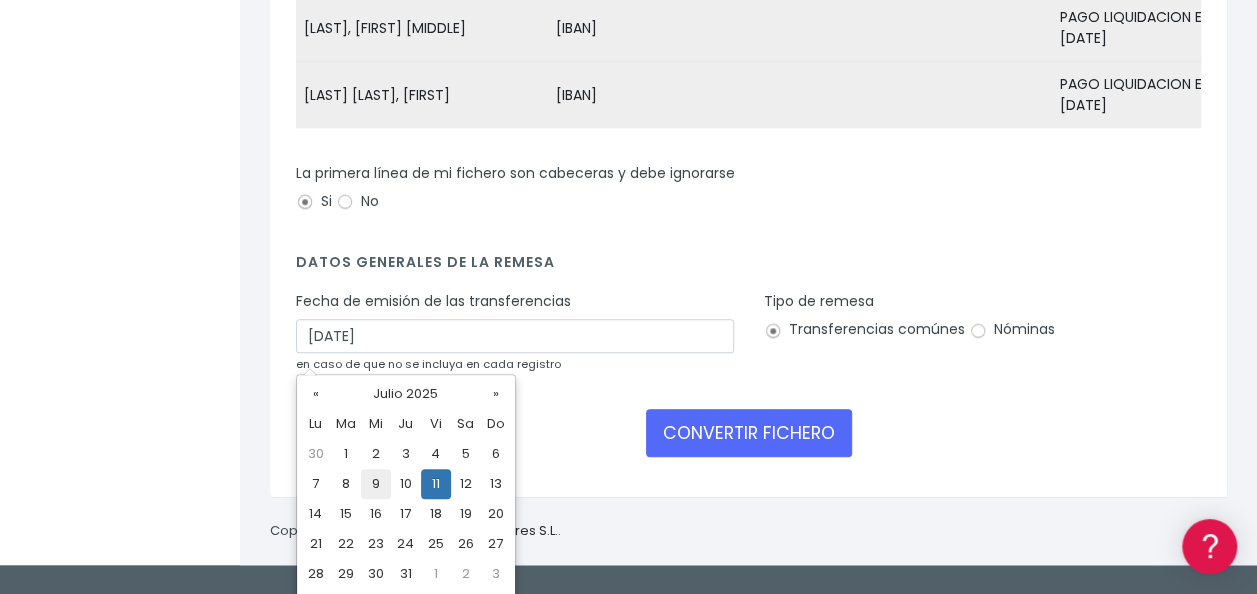 click on "9" at bounding box center [376, 454] 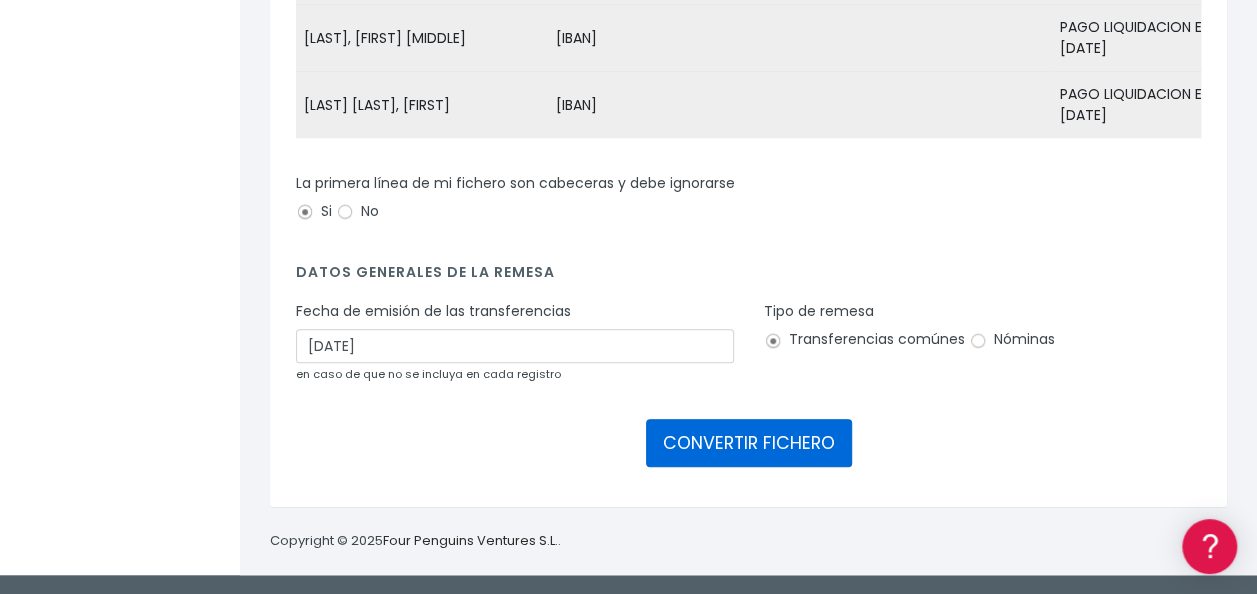 click on "CONVERTIR FICHERO" at bounding box center [749, 443] 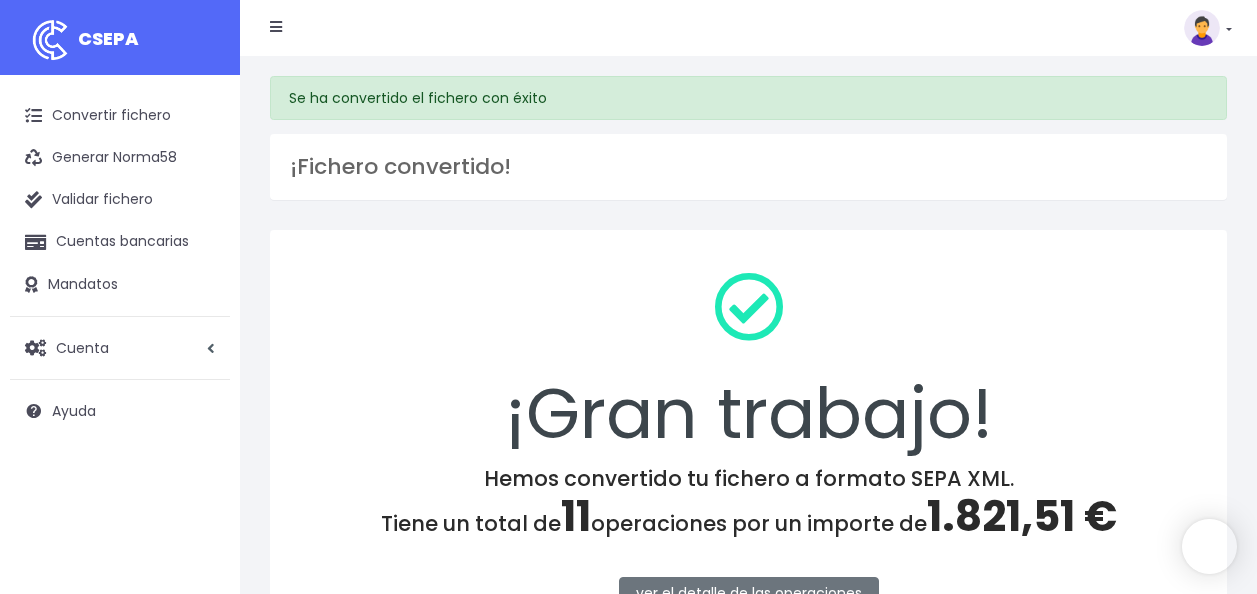 scroll, scrollTop: 0, scrollLeft: 0, axis: both 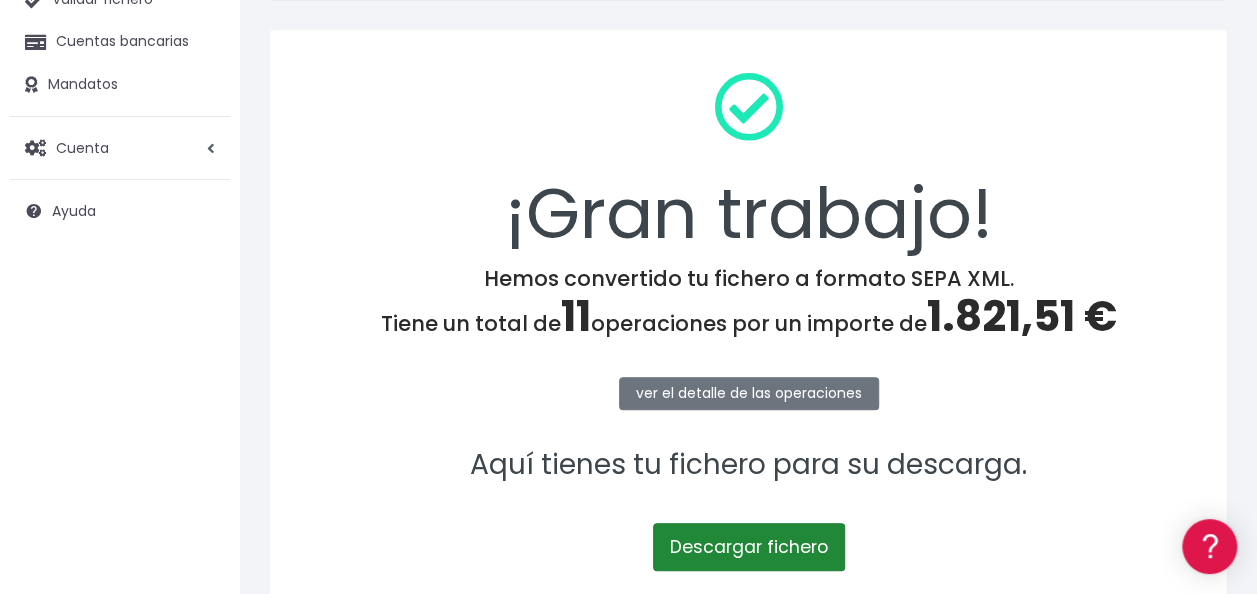 click on "Descargar fichero" at bounding box center (749, 547) 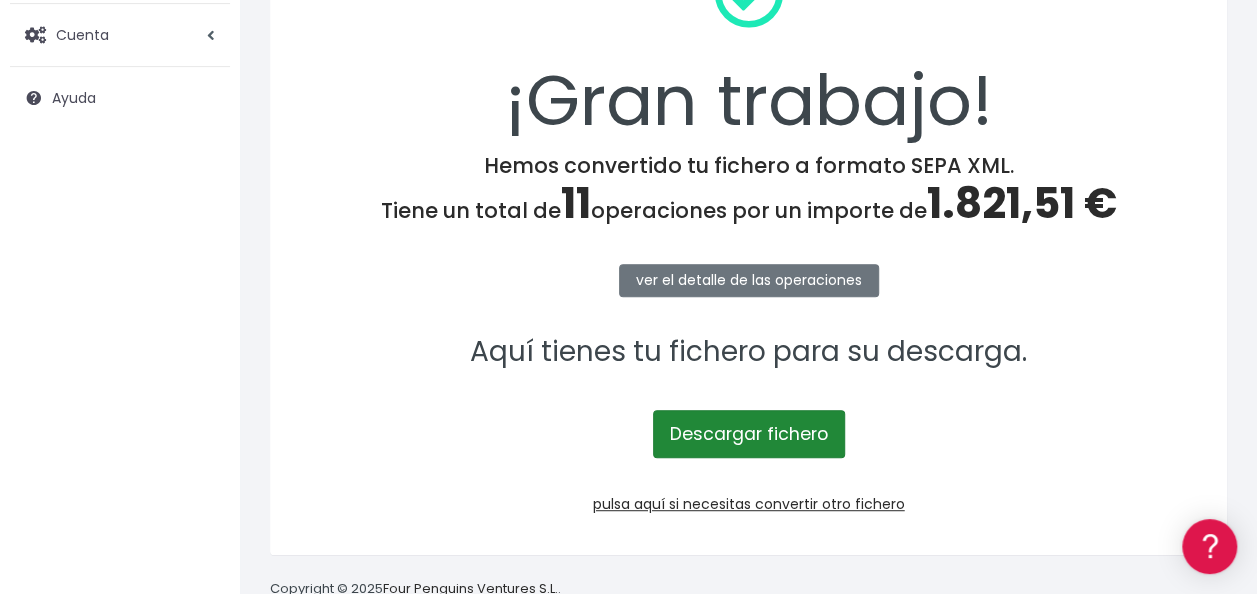 scroll, scrollTop: 359, scrollLeft: 0, axis: vertical 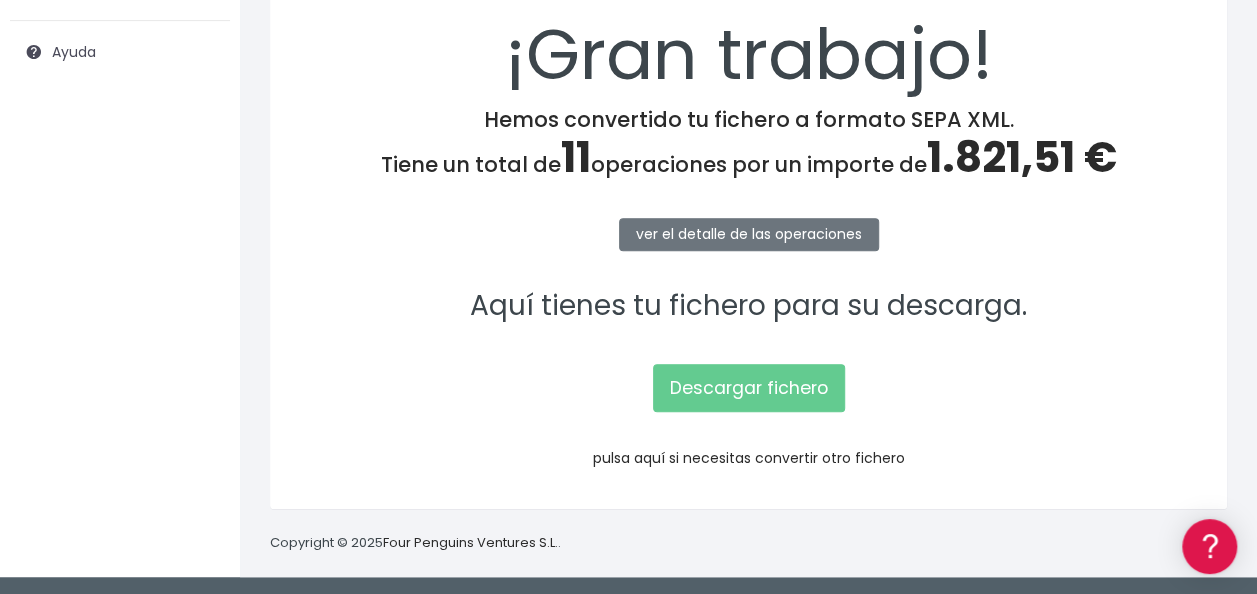 click on "pulsa aquí si necesitas convertir otro fichero" at bounding box center (749, 458) 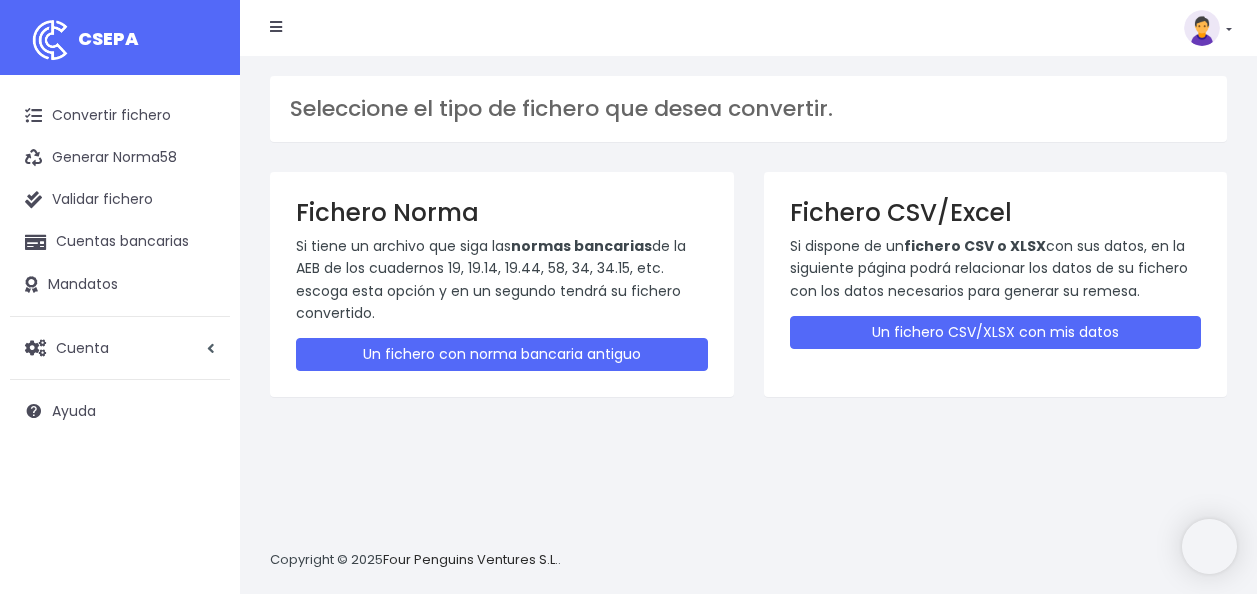 scroll, scrollTop: 0, scrollLeft: 0, axis: both 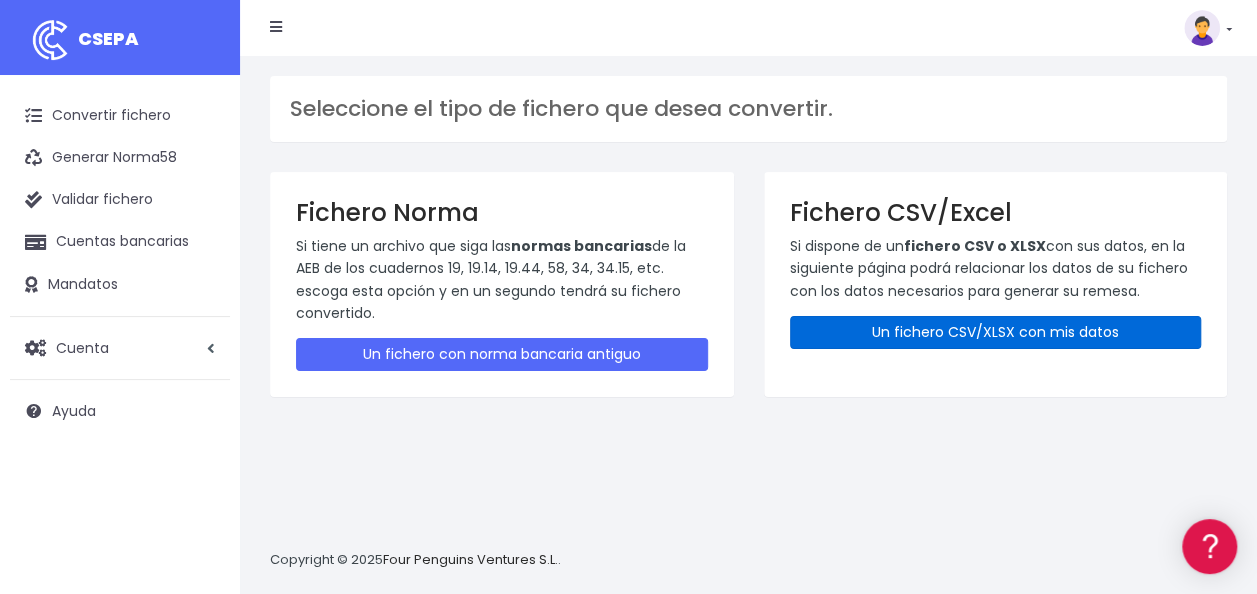 click on "Un fichero CSV/XLSX con mis datos" at bounding box center (996, 332) 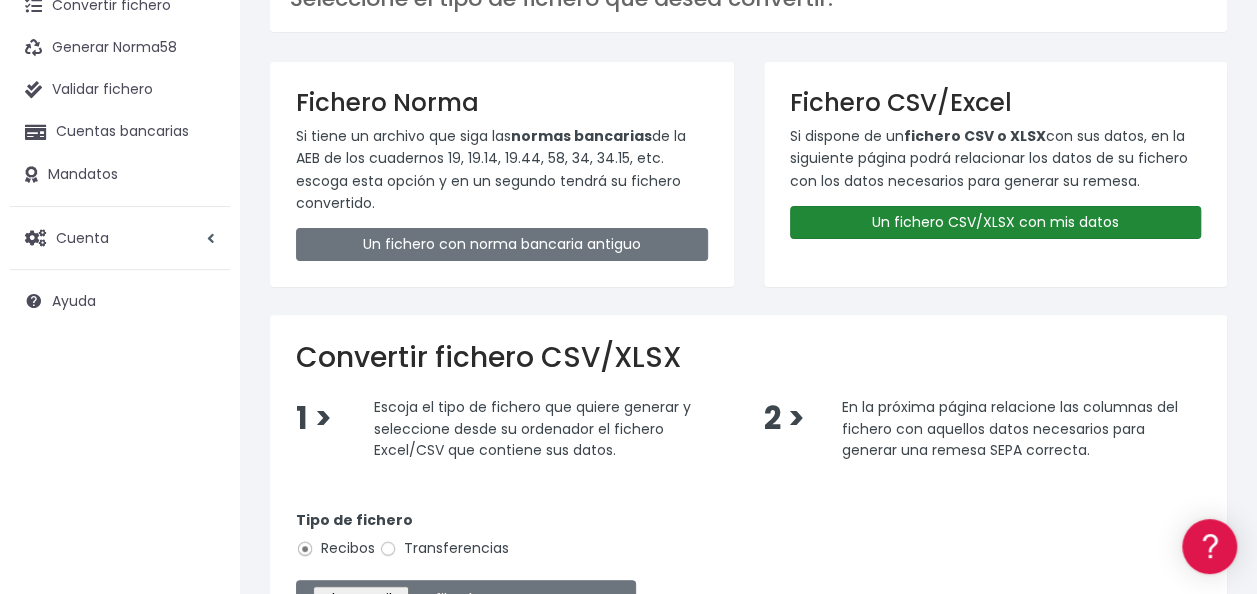 scroll, scrollTop: 300, scrollLeft: 0, axis: vertical 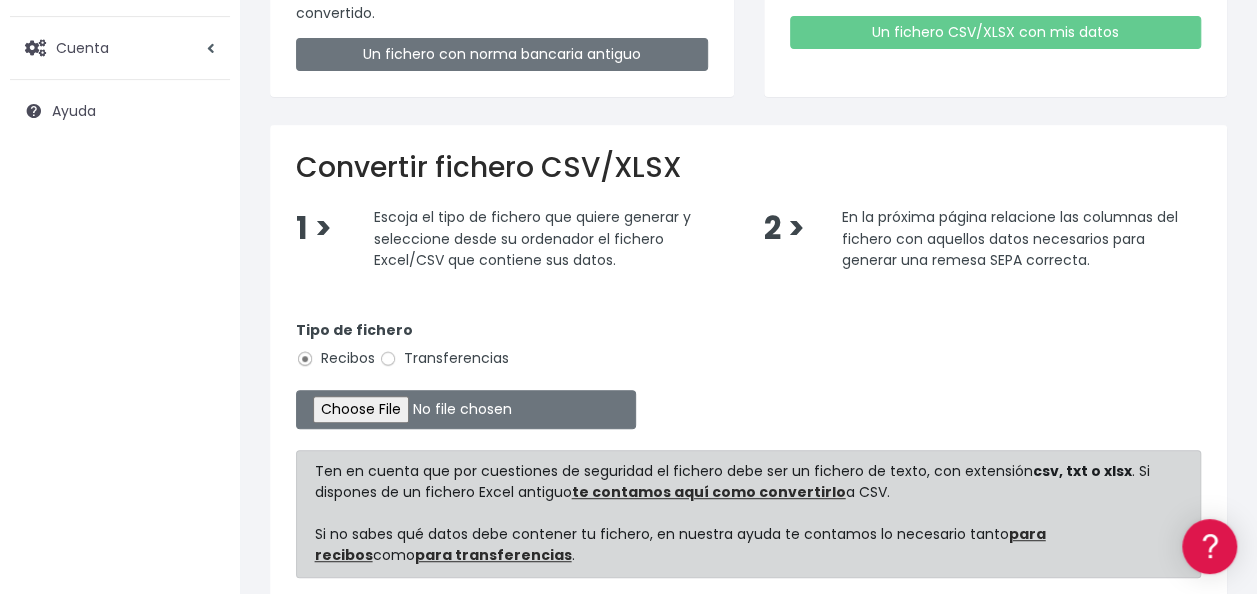 click on "Transferencias" at bounding box center (444, 358) 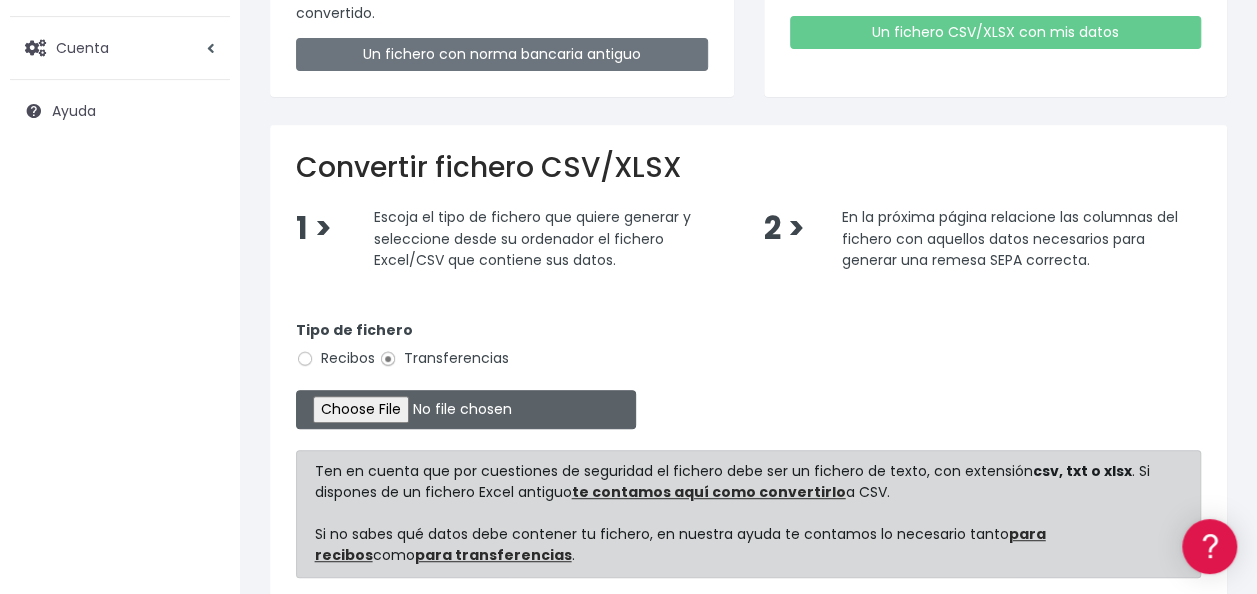click at bounding box center [466, 409] 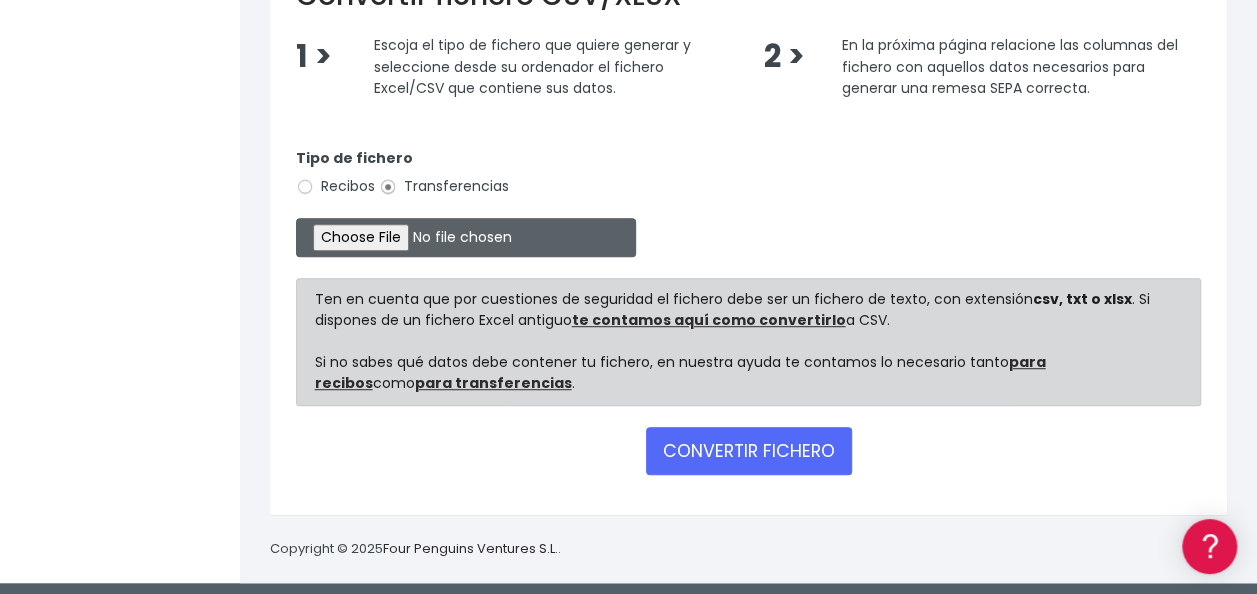scroll, scrollTop: 477, scrollLeft: 0, axis: vertical 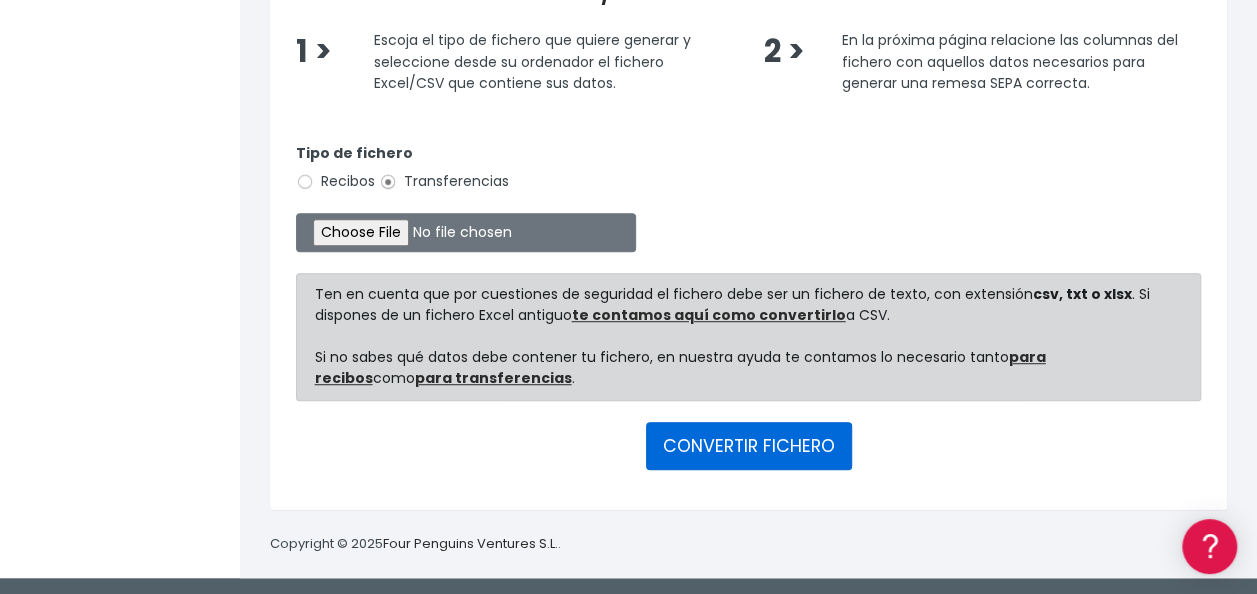 click on "CONVERTIR FICHERO" at bounding box center [749, 446] 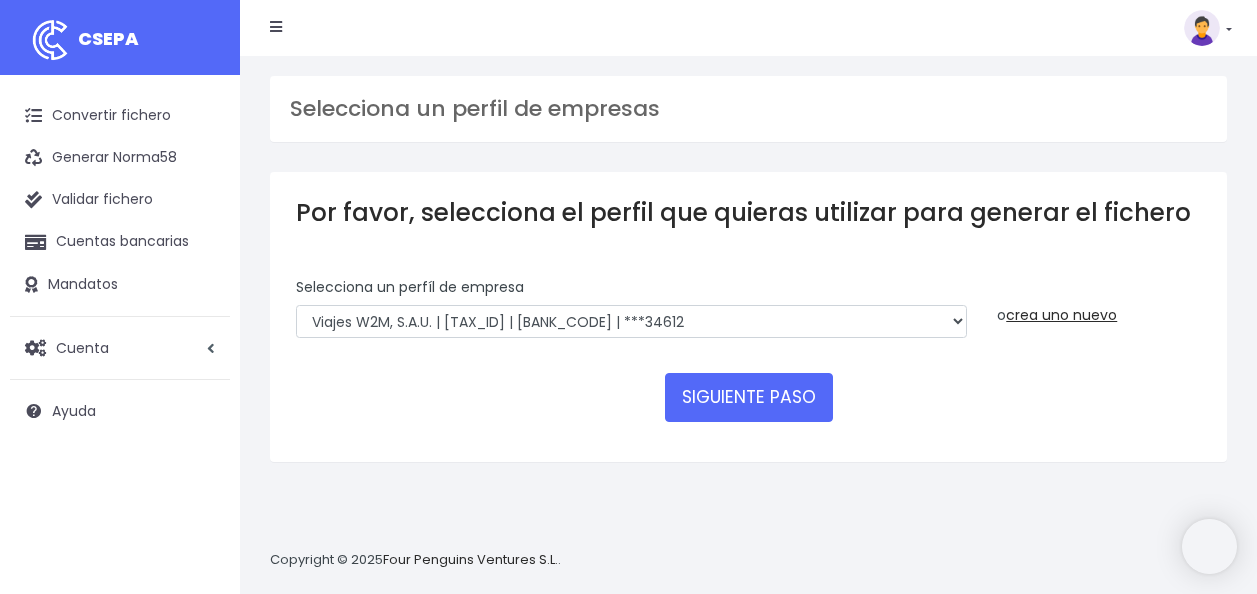 scroll, scrollTop: 0, scrollLeft: 0, axis: both 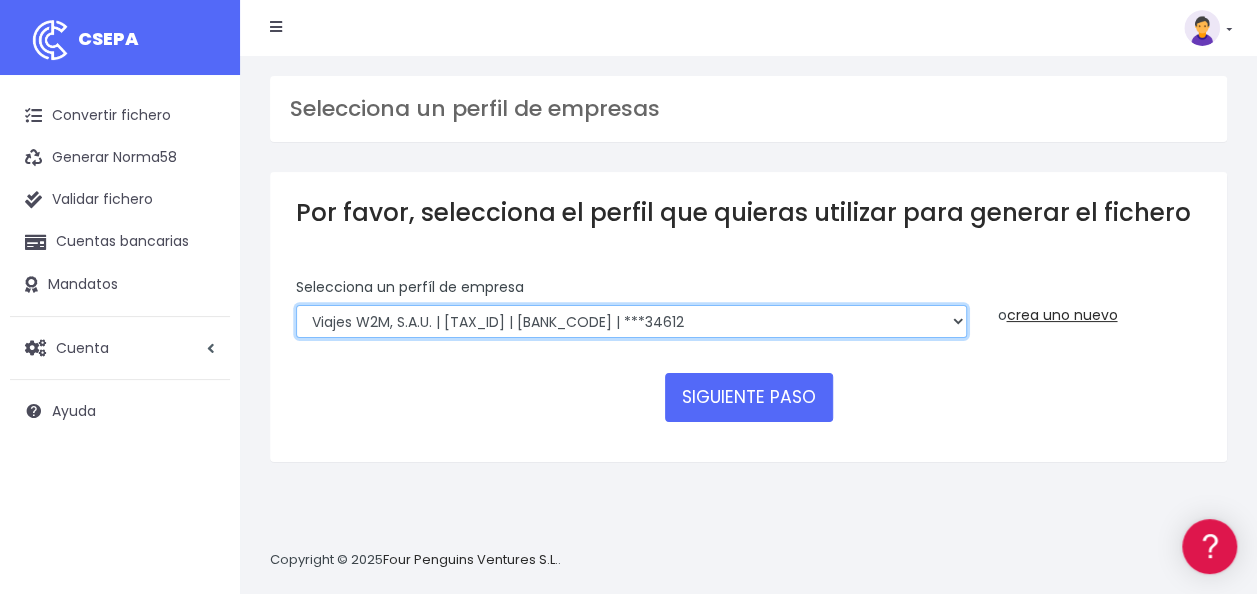 drag, startPoint x: 488, startPoint y: 317, endPoint x: 489, endPoint y: 303, distance: 14.035668 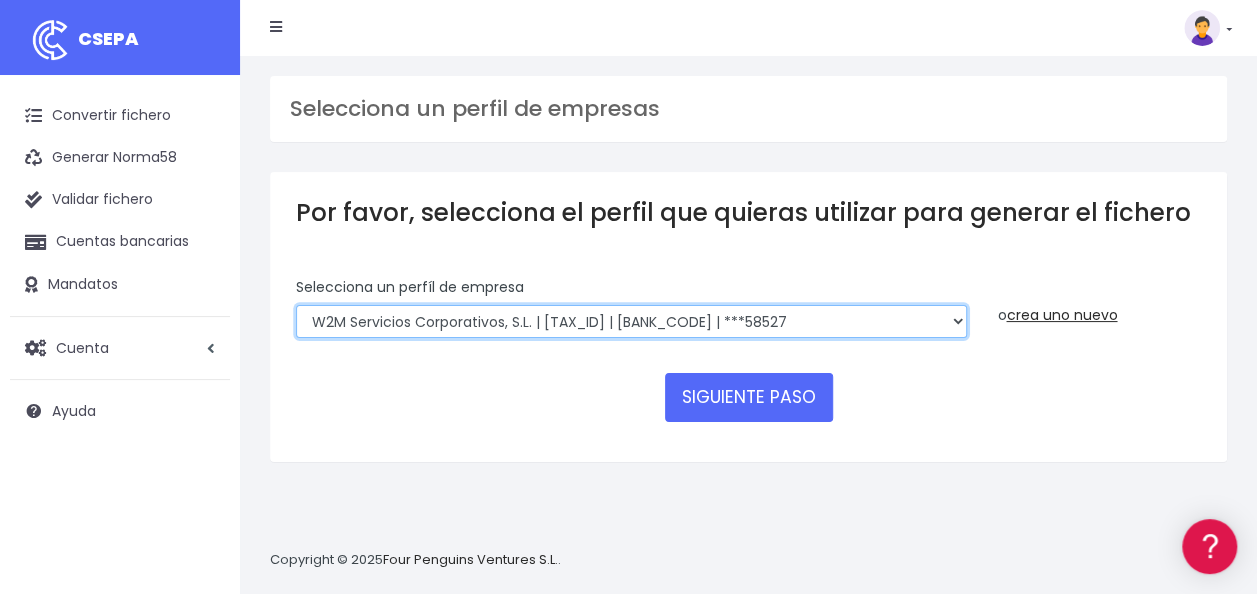 click on "WORLD2MEET,S.L.U | b62880992 | BSABESBBXXX | ***97721
World 2 Meet SLU | B62880992001 | BSABESBBXXX | ***97721
WORLD2MEET,S.L.U | B62880992000 | BSABESBBXXX | ***97721
World 2 Meet SLU | B62880992001 | BSABESBBXXX | ***07931
WORLD 2 MEET SL | B62880992001 | BCOMPTPL | ***55605
WORLD 2 MEET SLU | B62880992 | BCOMPTPL | ***60505
WORLD 2 MEET SLU | ESB62880992 | BCOMPTPL | ***60505
WORLD 2 MEET SLU | 980489377 | BCOMPTPL | ***60505
WORLD2MEET,S.L.U | B62880992001 | BSABESBBXXX | ***07029
WORLD 2 MEET SLU | B62880992000 | BSABESBBXXX | ***10330
WORLD2MEET S.L.U | B62880992 | BSABESBBXXX | ***07931
WORLD 2 MEET ANDORRA SL | AD46000L703537T | CASBADAD | ***83220
World 2 Meet SLU | B62880992001 | BSABESBBXXX | ***10330
W2M DTP - Portugal, LDA | 503478490 | BCOMPTPL | ***55605
WORLD 2 MEET, SLU | B62880992000 | BSABESBBXXX | ***10330
WORLD2MEET ANDORRA, S.L.U | DL703537T000 | CASBADAD | ***83220
WORLD2MEET ANDORRA, S.L.U | DL703537T001 | CASBADAD | ***83220" at bounding box center (631, 322) 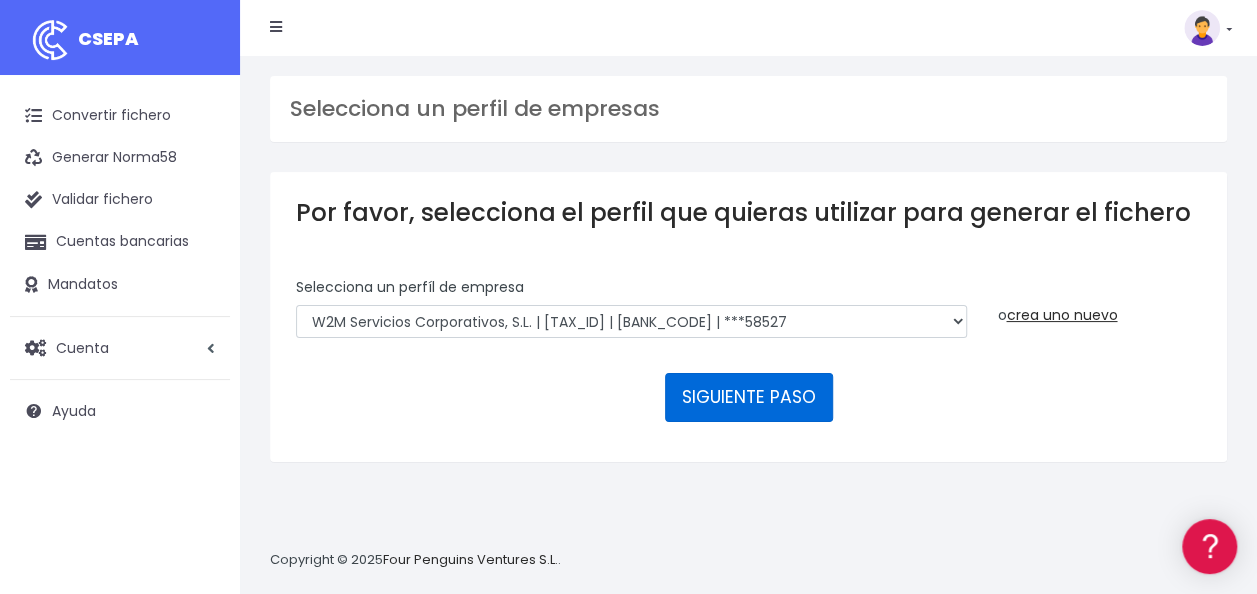 click on "SIGUIENTE PASO" at bounding box center (749, 397) 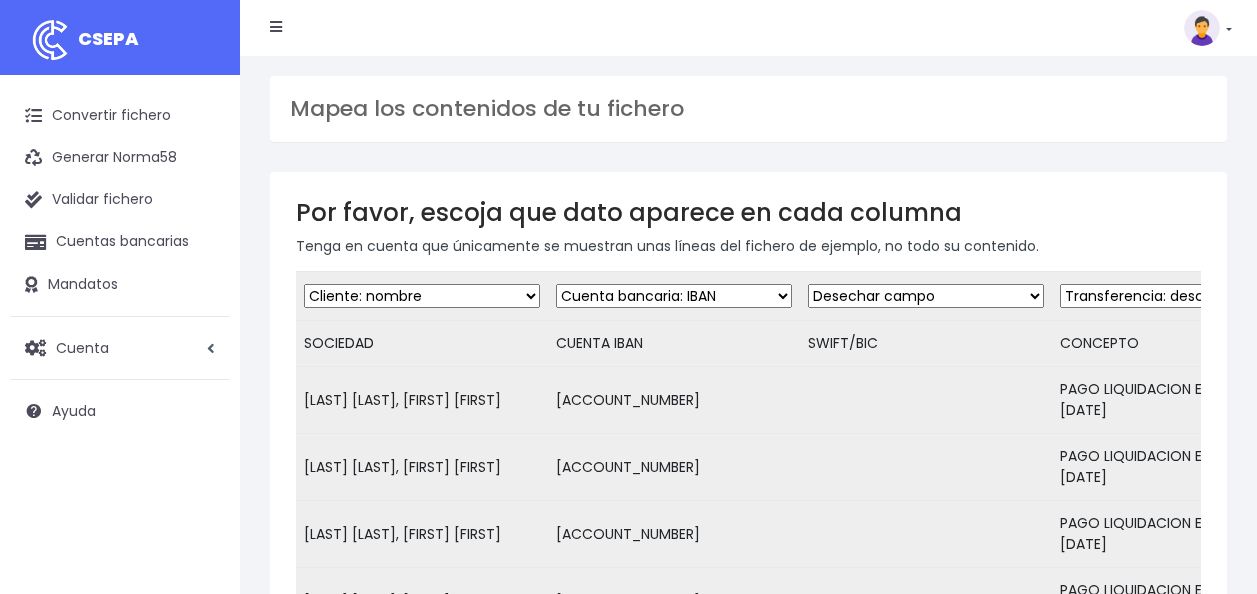 scroll, scrollTop: 0, scrollLeft: 0, axis: both 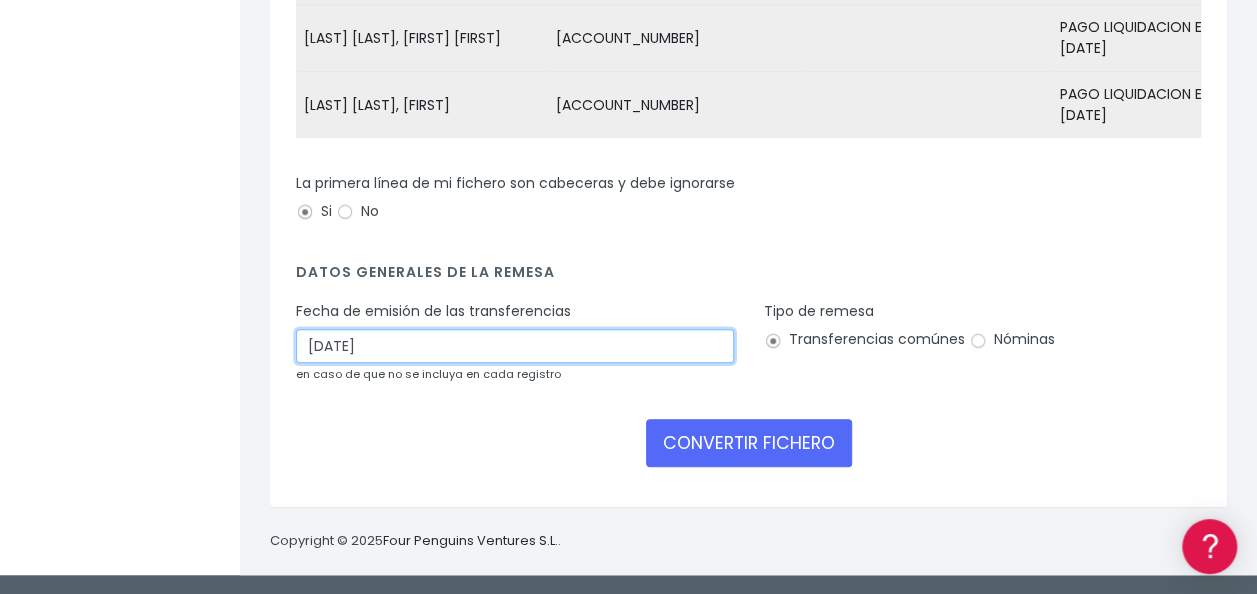 click on "[DATE]" at bounding box center [515, 346] 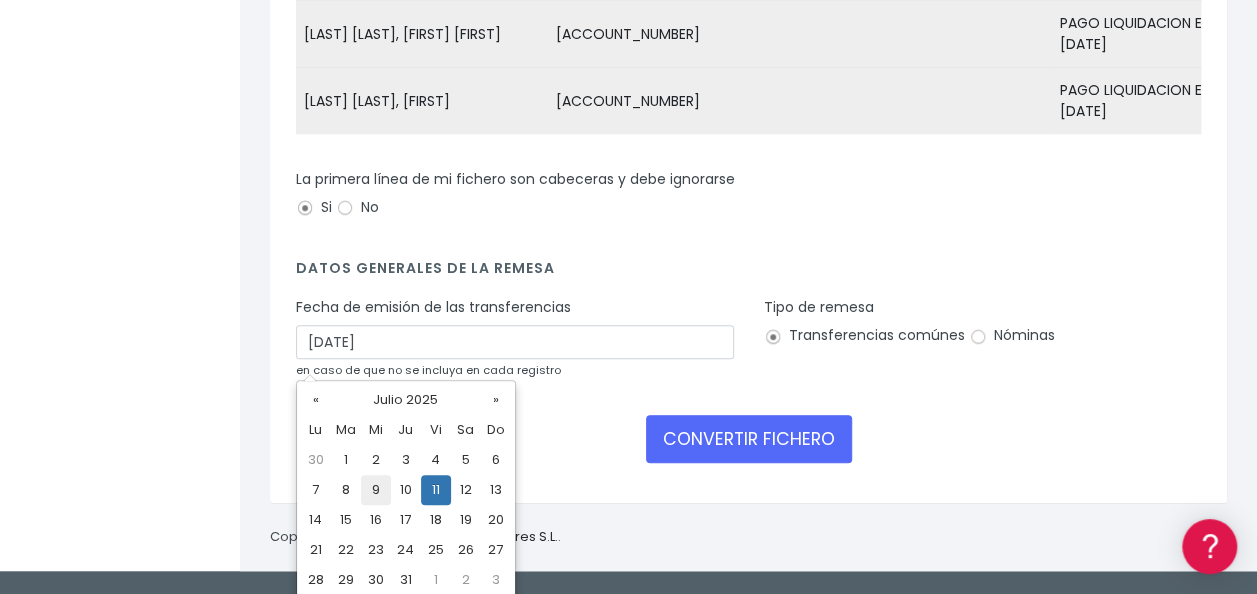 click on "9" at bounding box center [376, 460] 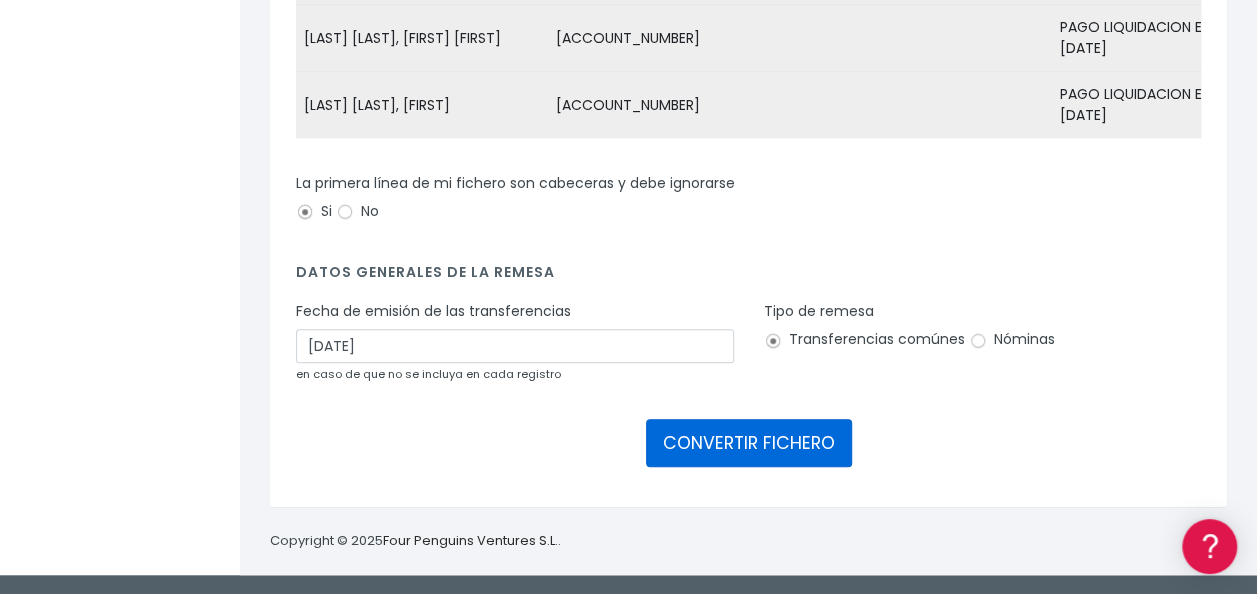 click on "CONVERTIR FICHERO" at bounding box center [749, 443] 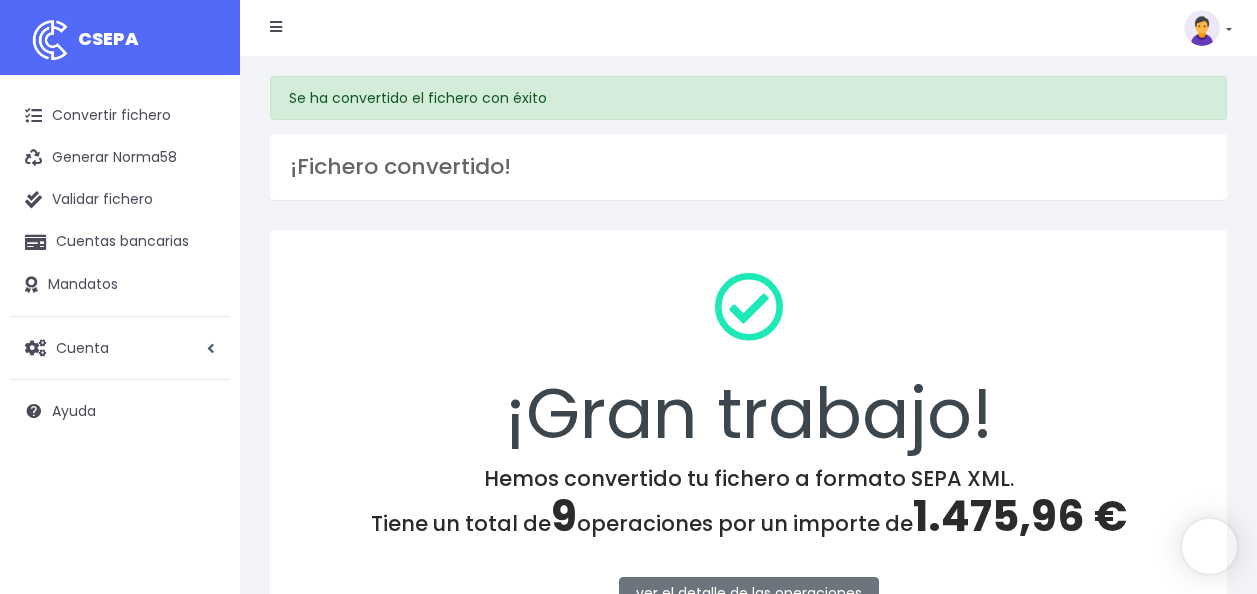 scroll, scrollTop: 0, scrollLeft: 0, axis: both 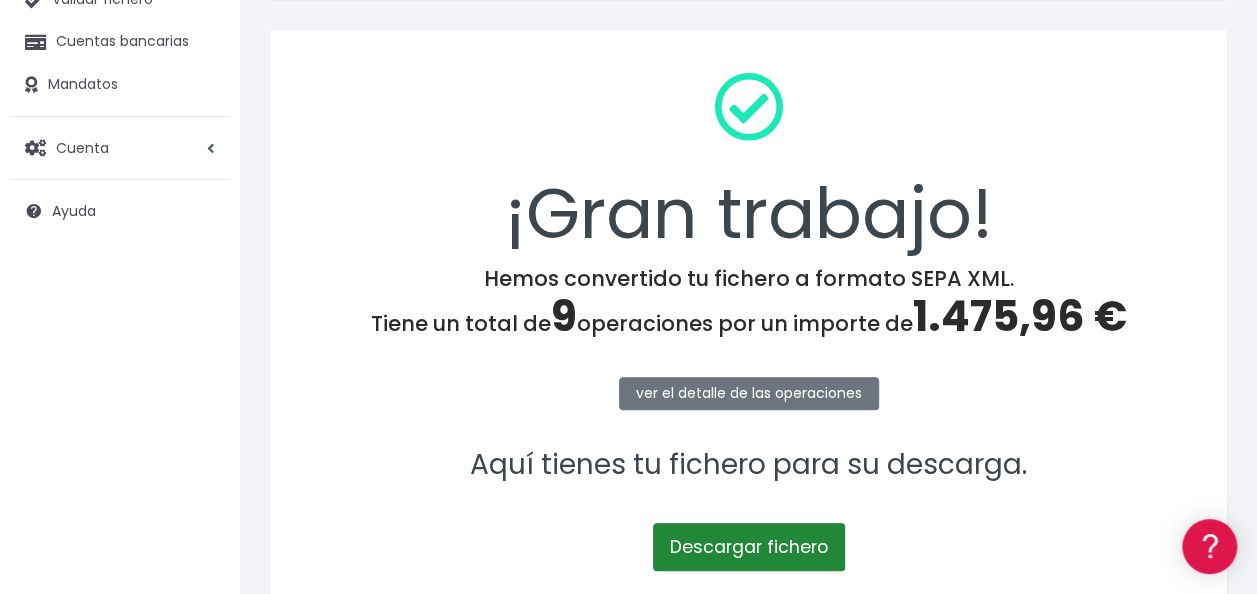 click on "Descargar fichero" at bounding box center (749, 547) 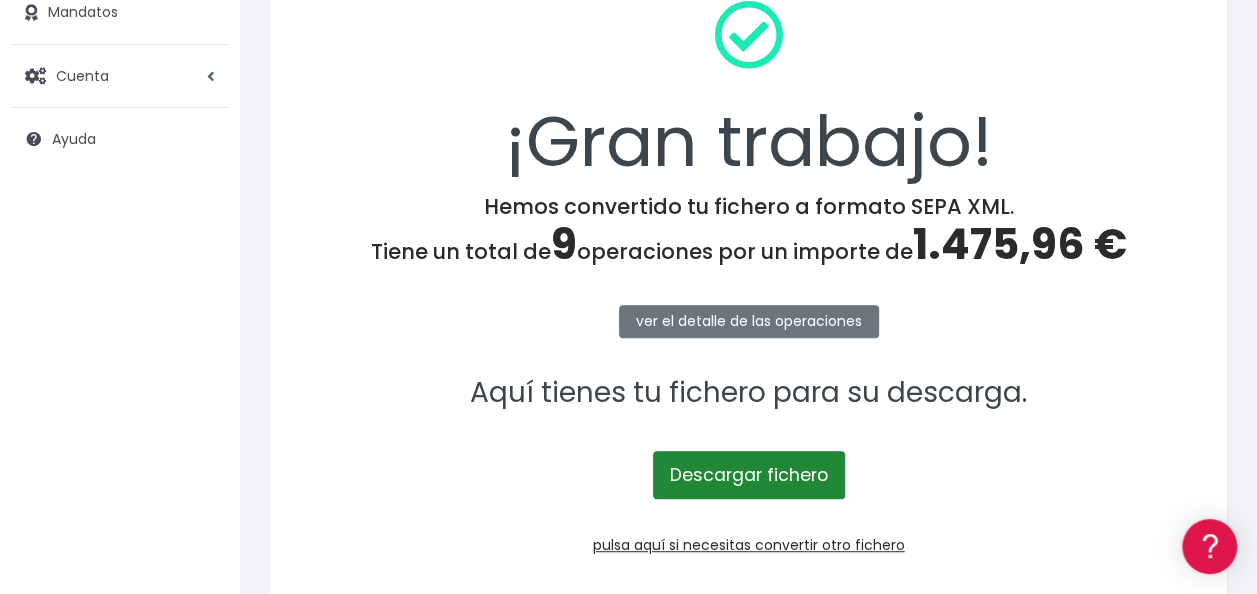 scroll, scrollTop: 359, scrollLeft: 0, axis: vertical 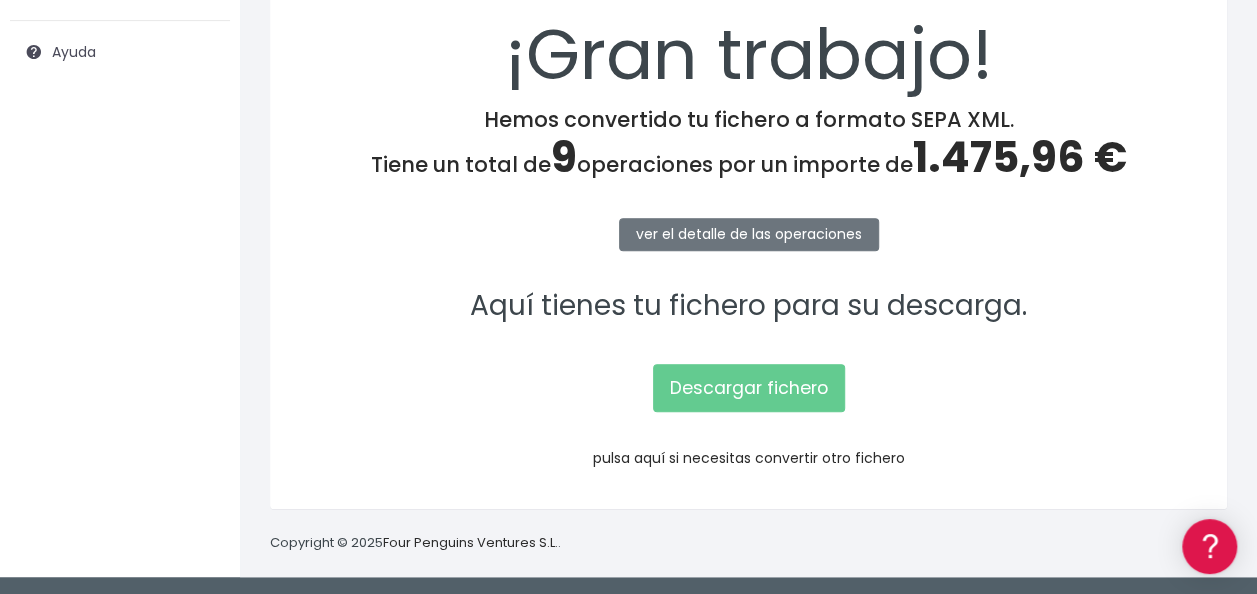 click on "pulsa aquí si necesitas convertir otro fichero" at bounding box center [749, 458] 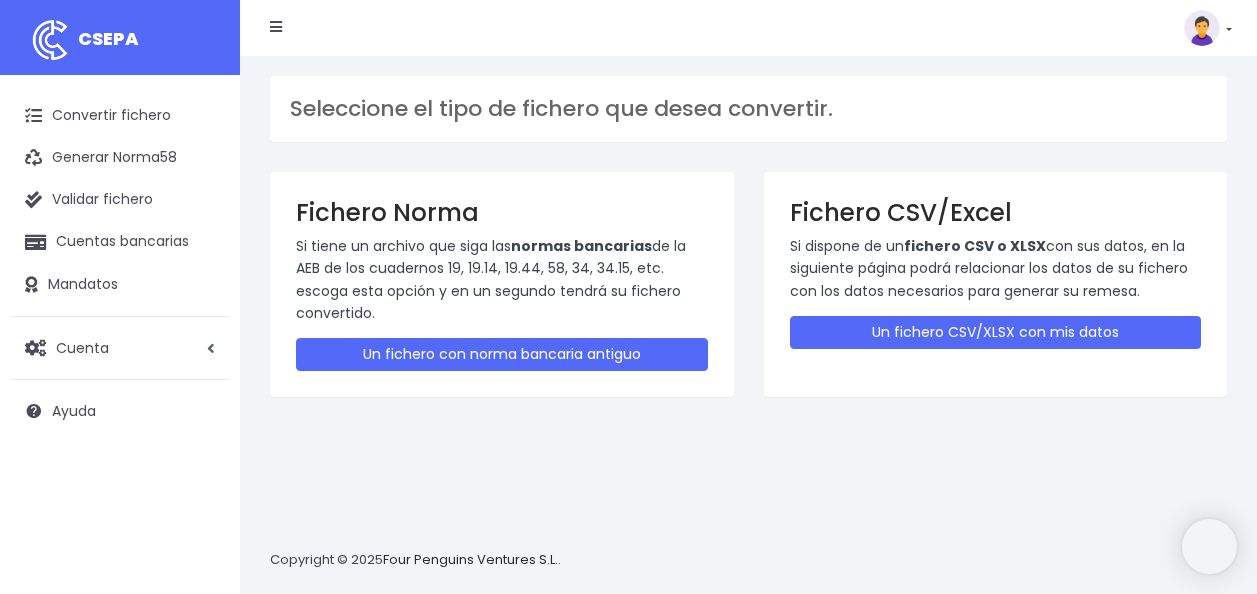 scroll, scrollTop: 0, scrollLeft: 0, axis: both 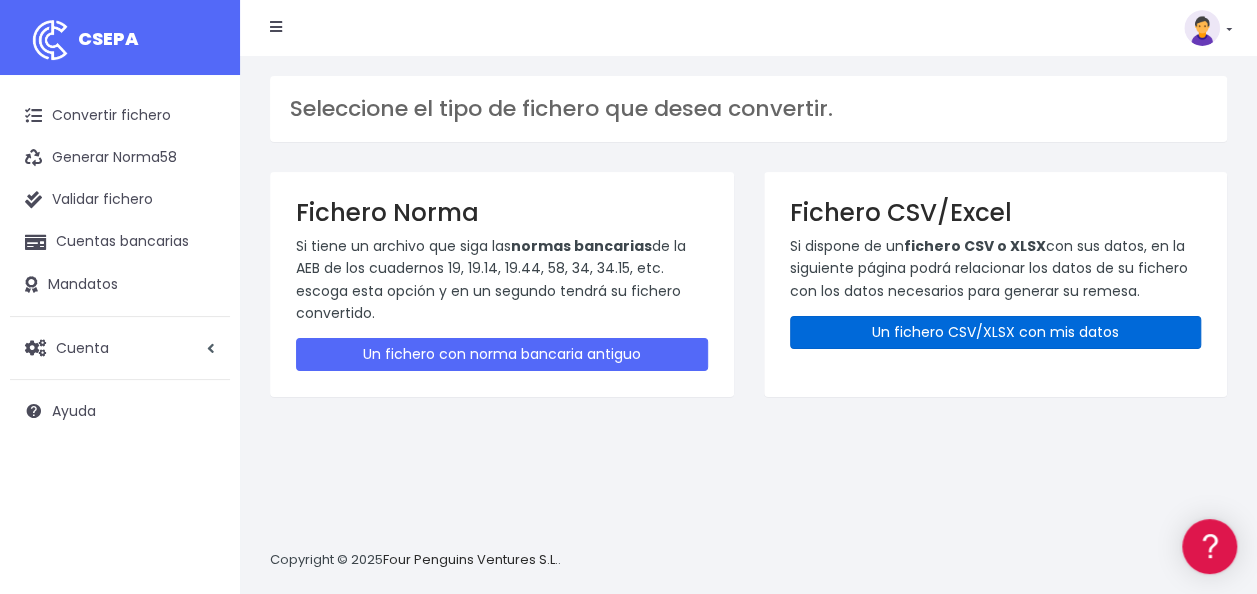 click on "Un fichero CSV/XLSX con mis datos" at bounding box center [996, 332] 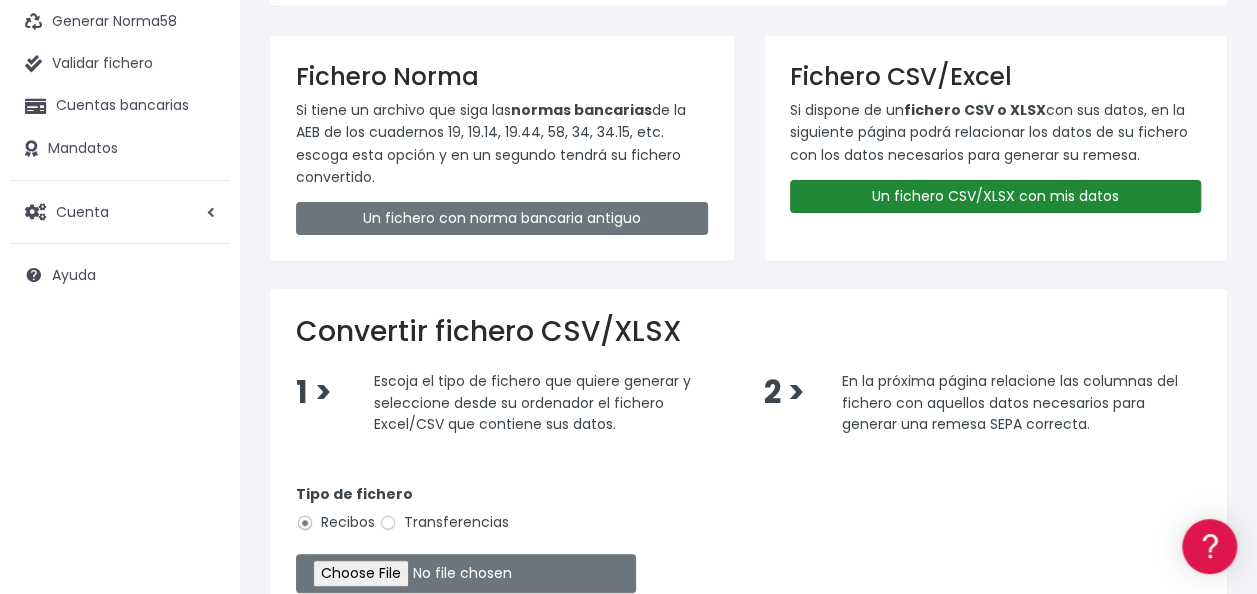 scroll, scrollTop: 200, scrollLeft: 0, axis: vertical 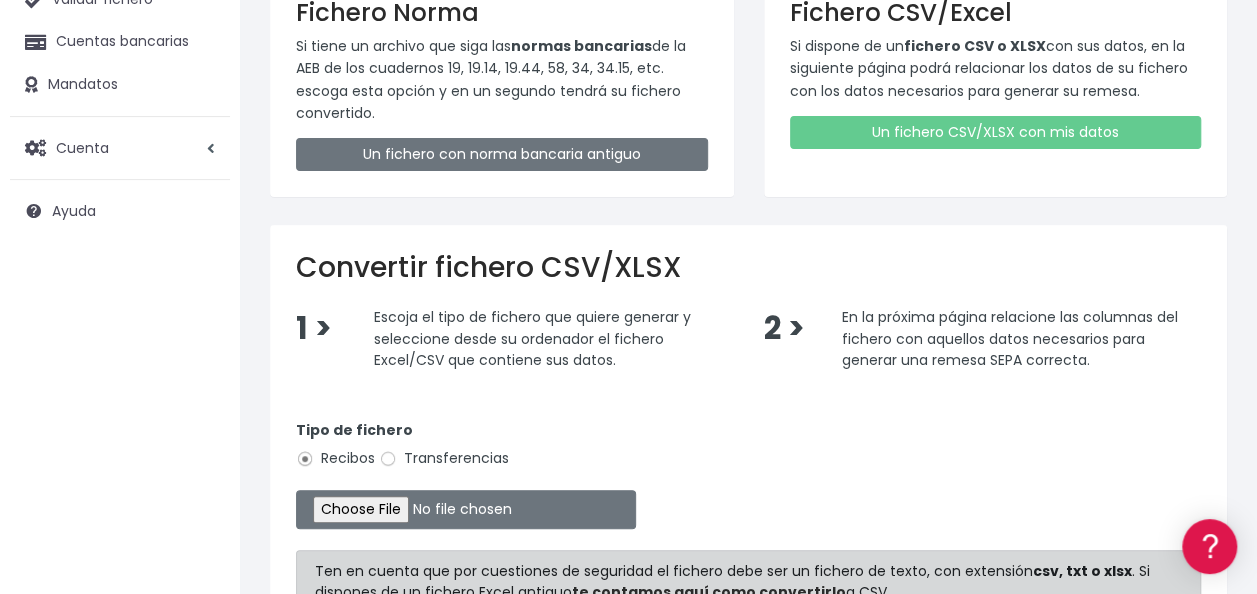 click on "Transferencias" at bounding box center (444, 458) 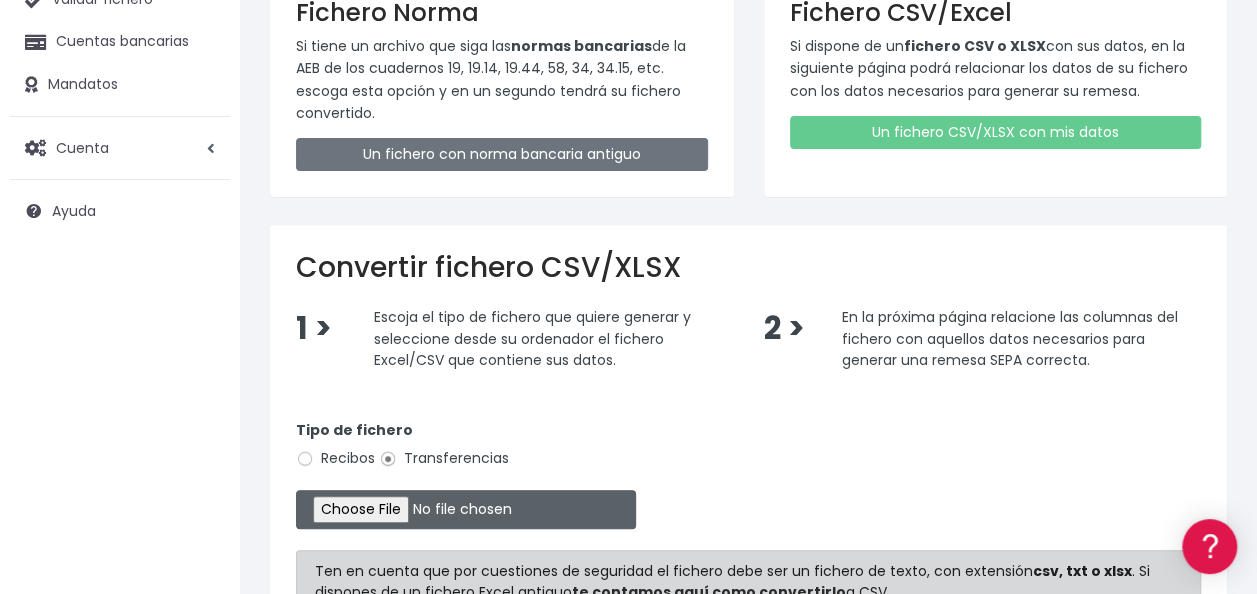 click at bounding box center (466, 509) 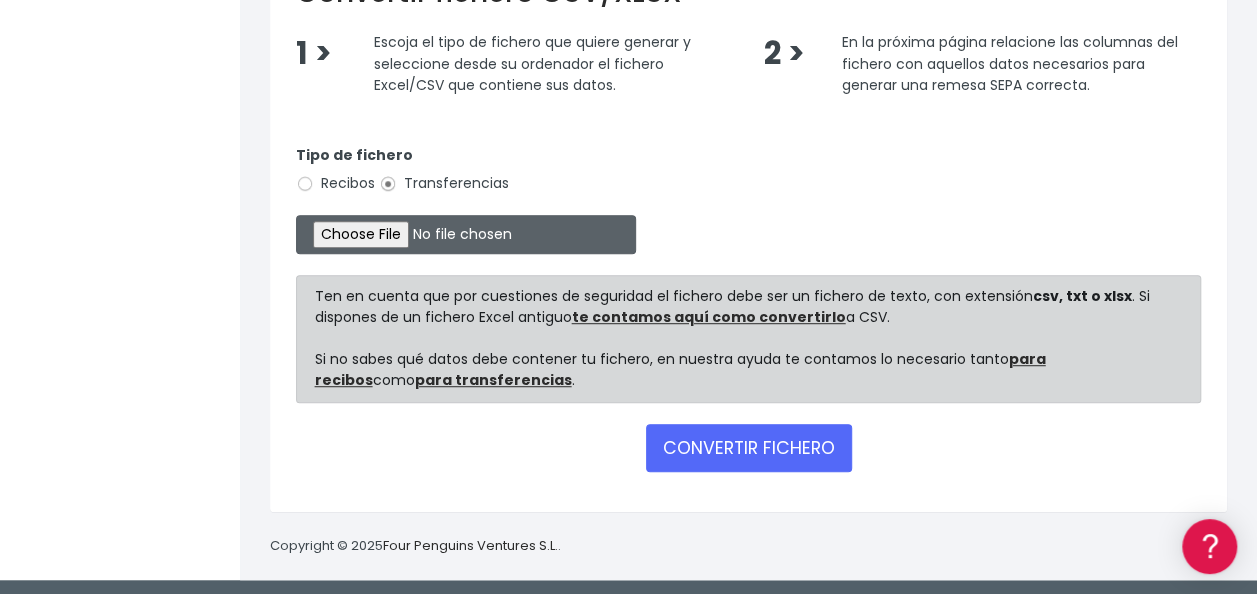 scroll, scrollTop: 477, scrollLeft: 0, axis: vertical 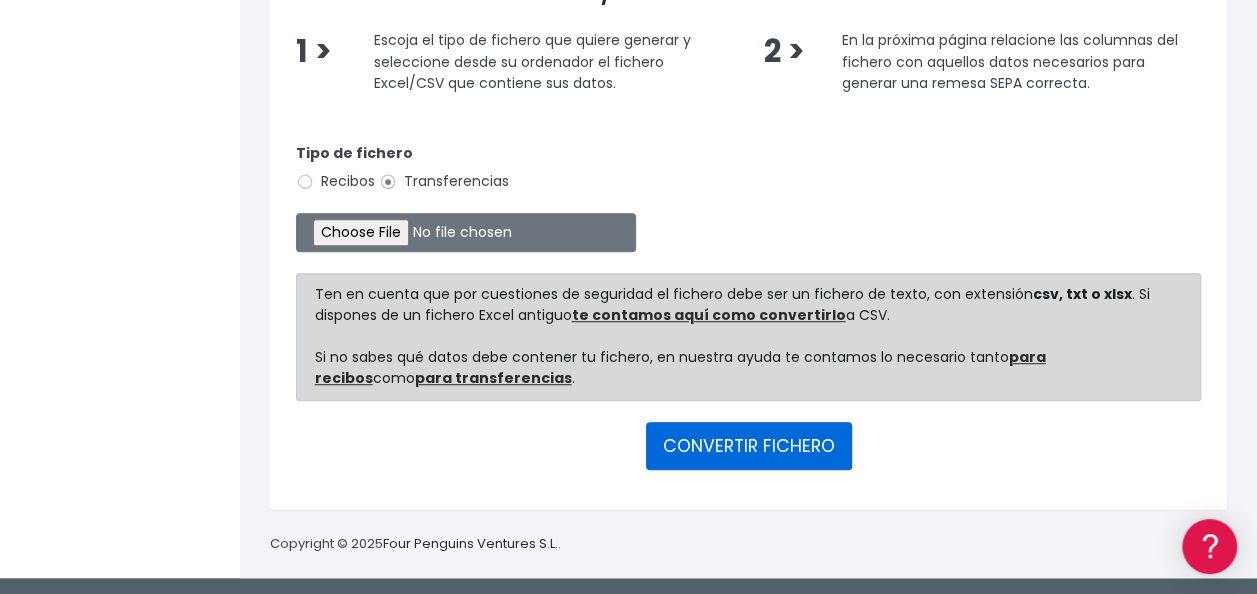 click on "CONVERTIR FICHERO" at bounding box center [749, 446] 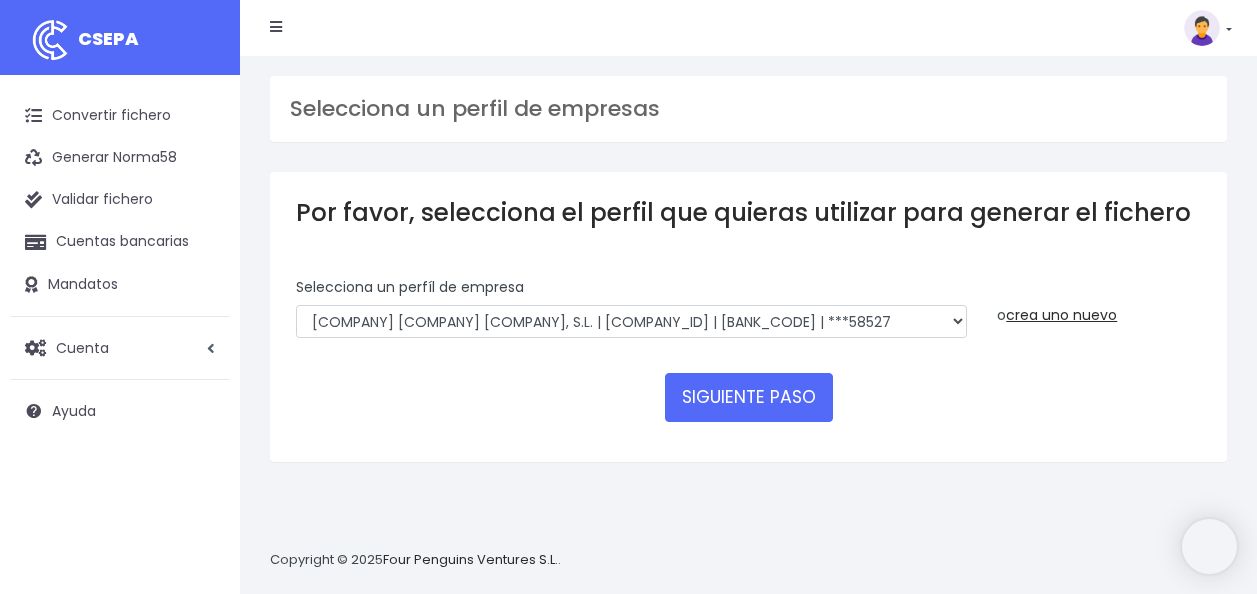 scroll, scrollTop: 0, scrollLeft: 0, axis: both 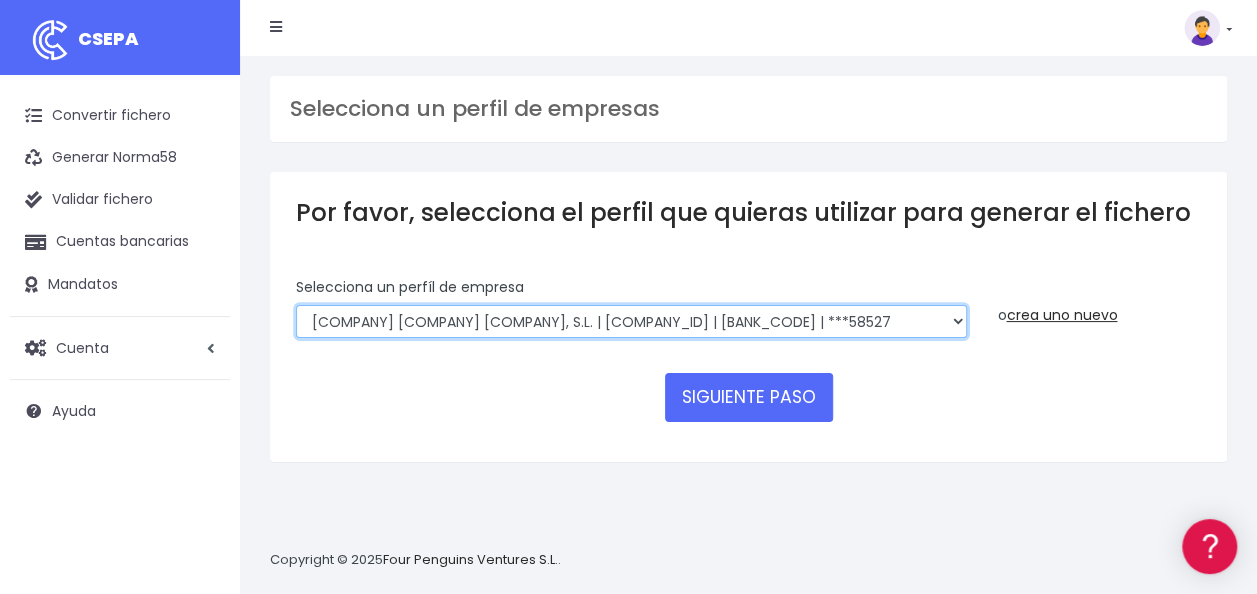 click on "WORLD2MEET,S.L.U | b62880992 | BSABESBBXXX | ***97721
World 2 Meet SLU | B62880992001 | BSABESBBXXX | ***97721
WORLD2MEET,S.L.U | B62880992000 | BSABESBBXXX | ***97721
World 2 Meet SLU | B62880992001 | BSABESBBXXX | ***07931
WORLD 2 MEET SL | B62880992001 | BCOMPTPL | ***55605
WORLD 2 MEET SLU | B62880992 | BCOMPTPL | ***60505
WORLD 2 MEET SLU | ESB62880992 | BCOMPTPL | ***60505
WORLD 2 MEET SLU | 980489377 | BCOMPTPL | ***60505
WORLD2MEET,S.L.U | B62880992001 | BSABESBBXXX | ***07029
WORLD 2 MEET SLU | B62880992000 | BSABESBBXXX | ***10330
WORLD2MEET S.L.U | B62880992 | BSABESBBXXX | ***07931
WORLD 2 MEET ANDORRA SL | AD46000L703537T | CASBADAD | ***83220
World 2 Meet SLU | B62880992001 | BSABESBBXXX | ***10330
W2M DTP - Portugal, LDA | 503478490 | BCOMPTPL | ***55605
WORLD 2 MEET, SLU | B62880992000 | BSABESBBXXX | ***10330
WORLD2MEET ANDORRA, S.L.U | DL703537T000 | CASBADAD | ***83220
WORLD2MEET ANDORRA, S.L.U | DL703537T001 | CASBADAD | ***83220" at bounding box center (631, 322) 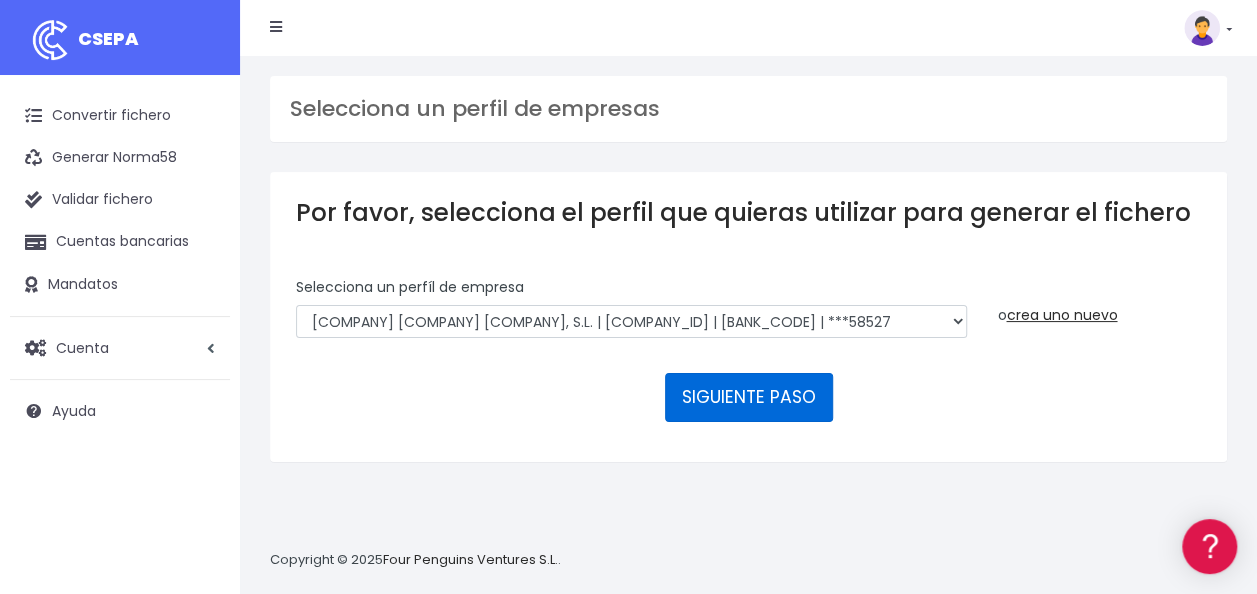 click on "SIGUIENTE PASO" at bounding box center [749, 397] 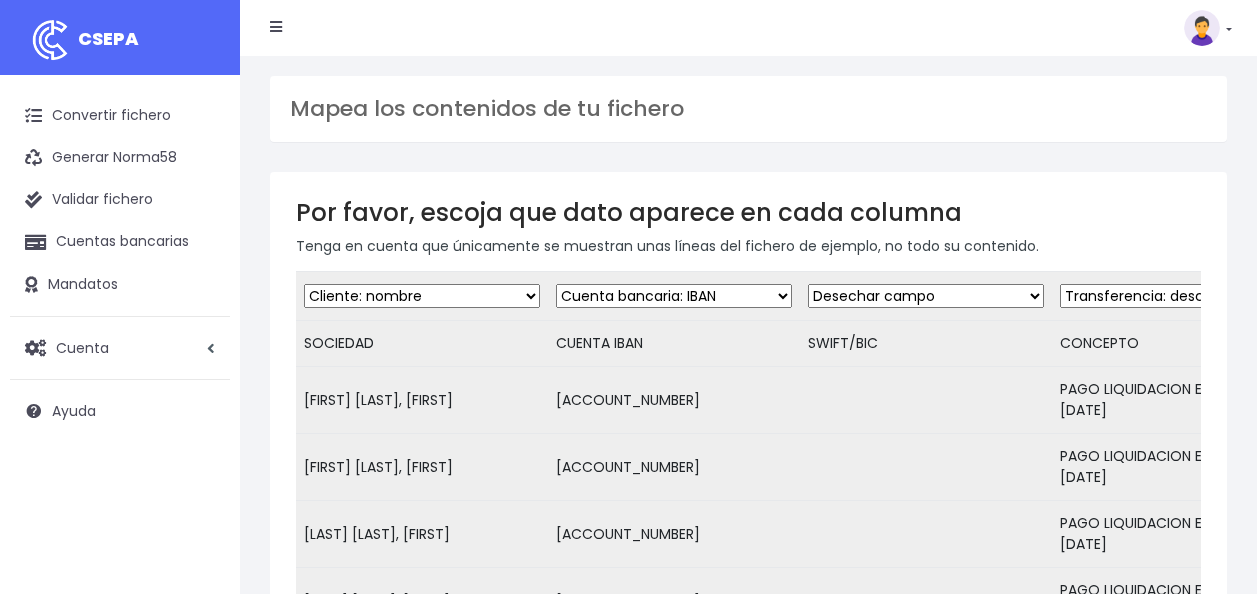 scroll, scrollTop: 0, scrollLeft: 0, axis: both 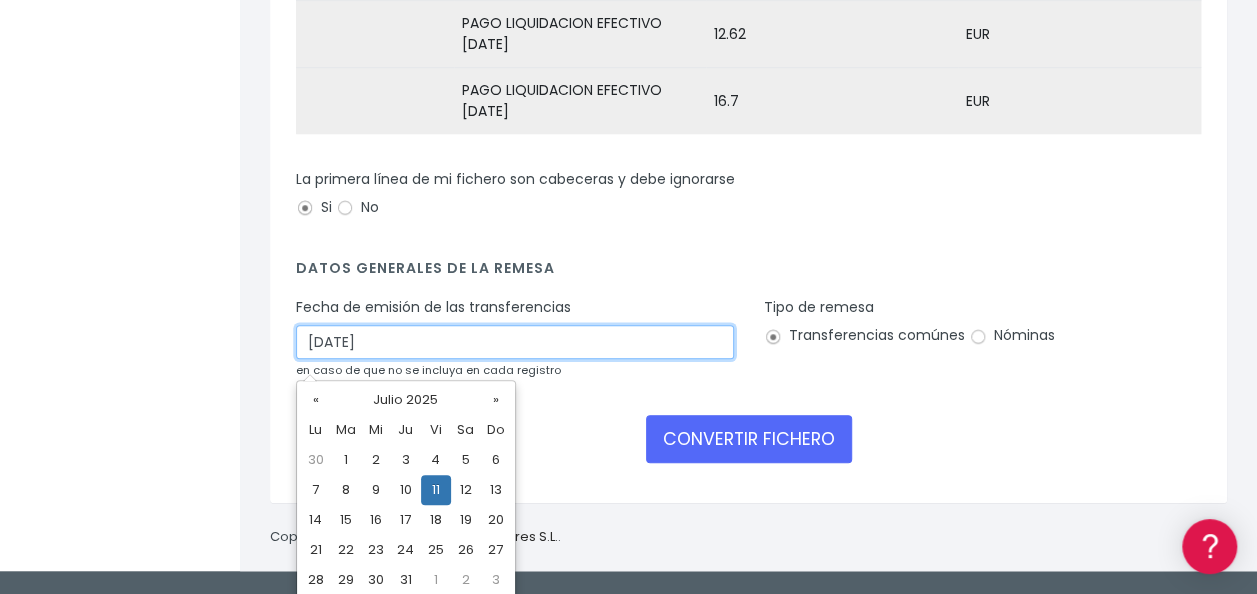 click on "[DATE]" at bounding box center (515, 342) 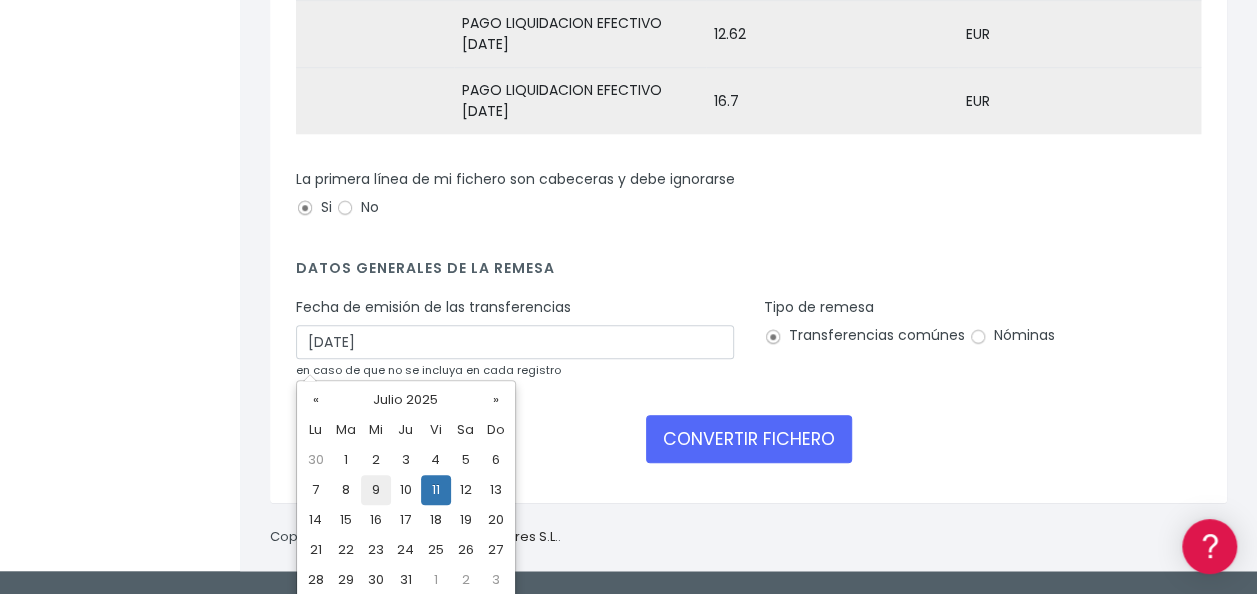 click on "9" at bounding box center [376, 460] 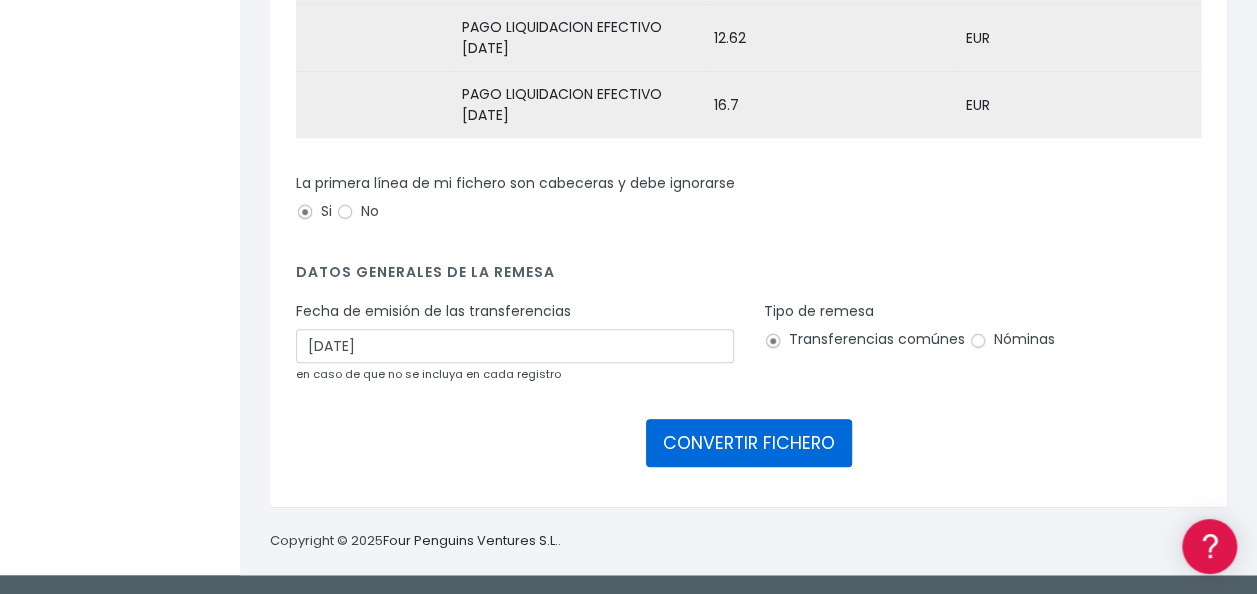 click on "CONVERTIR FICHERO" at bounding box center [749, 443] 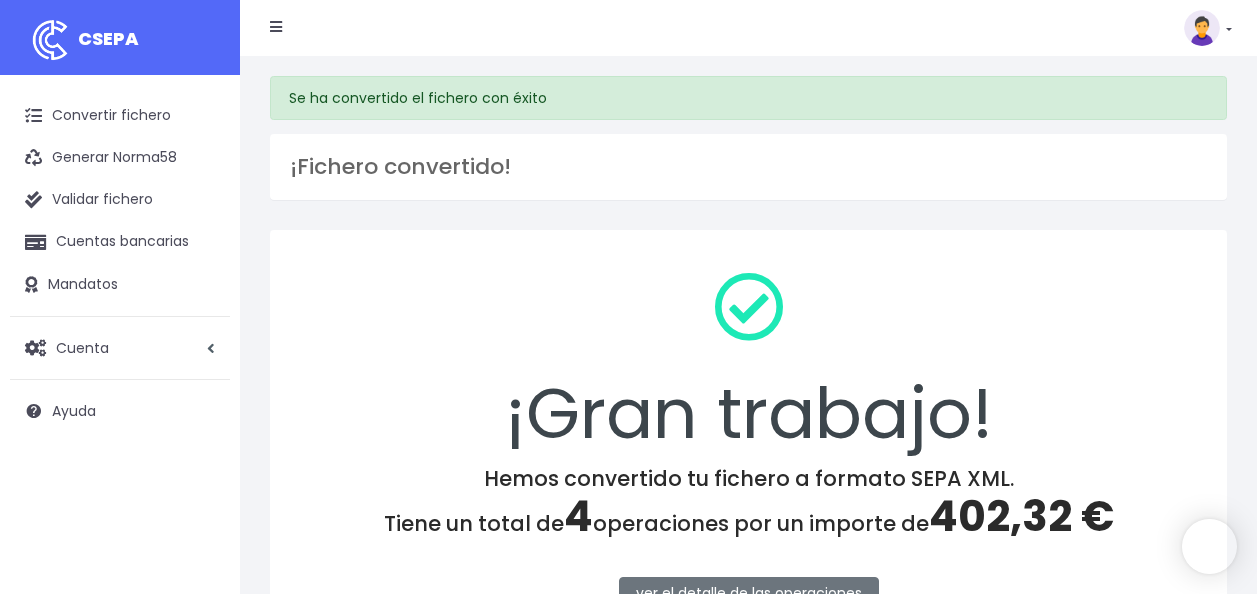 scroll, scrollTop: 0, scrollLeft: 0, axis: both 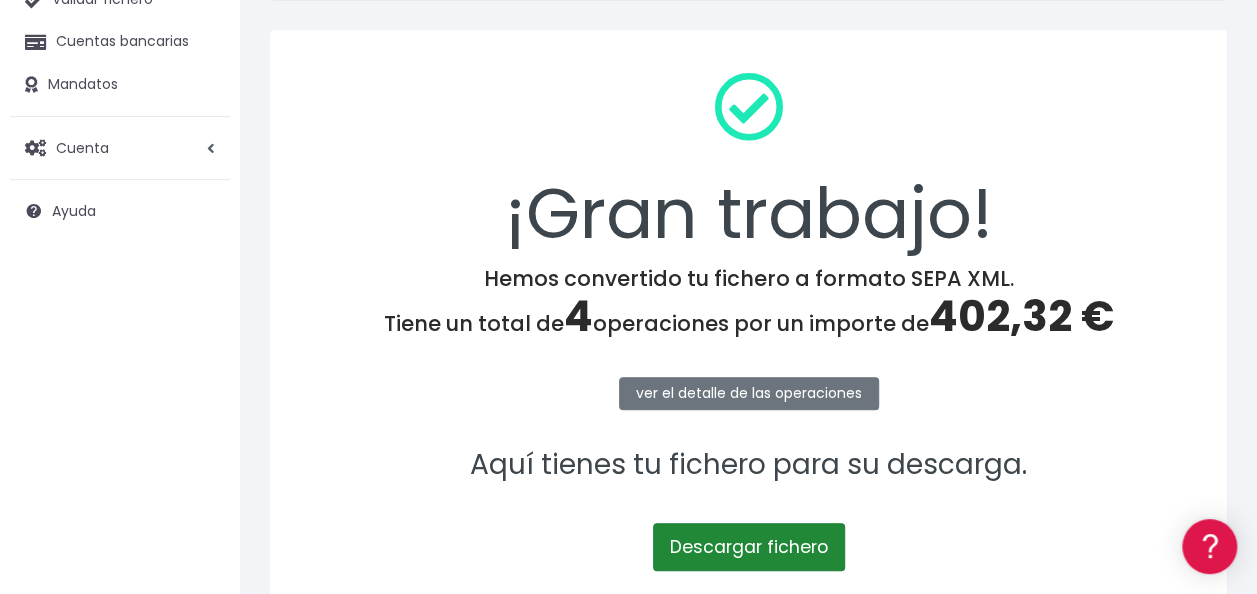 click on "Descargar fichero" at bounding box center (749, 547) 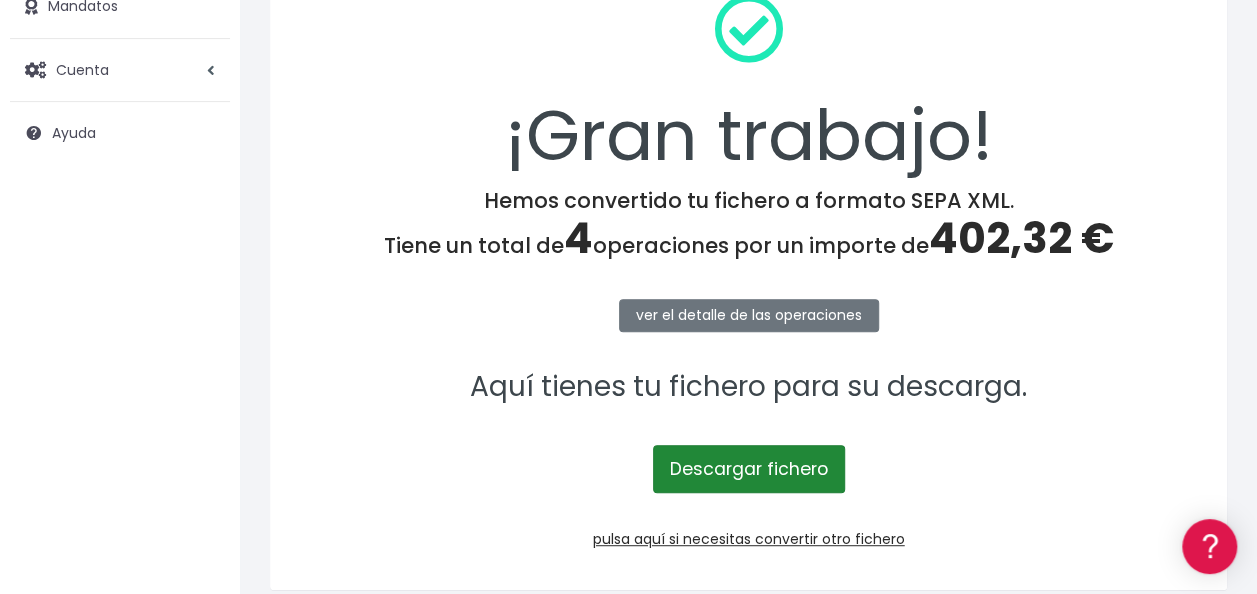 scroll, scrollTop: 359, scrollLeft: 0, axis: vertical 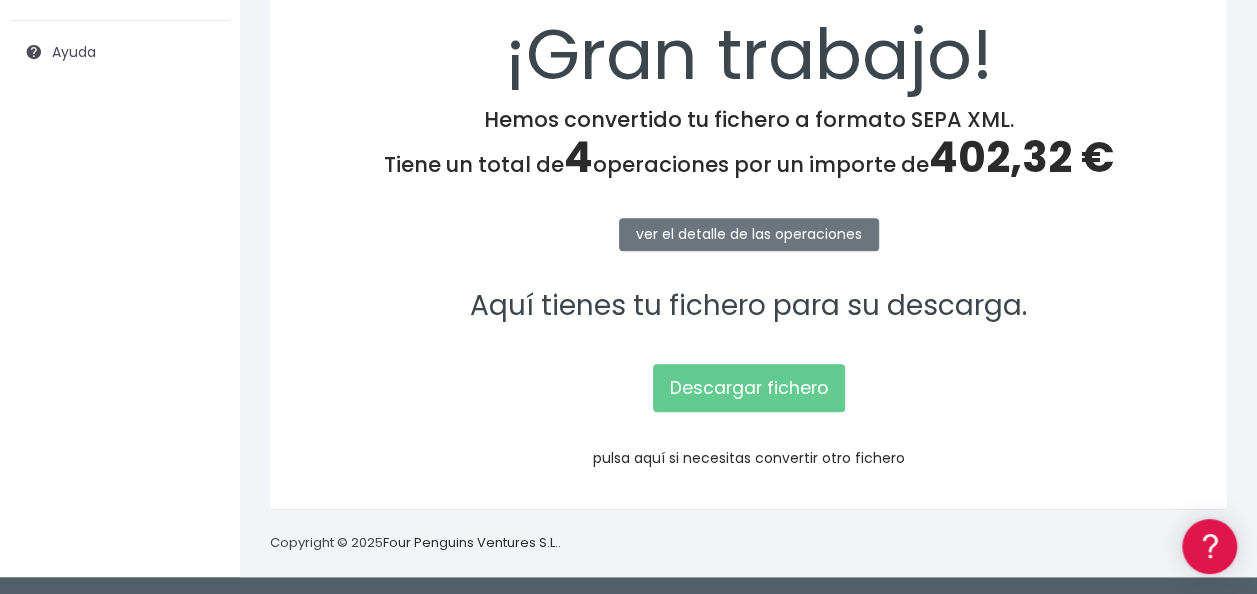 click on "pulsa aquí si necesitas convertir otro fichero" at bounding box center [749, 458] 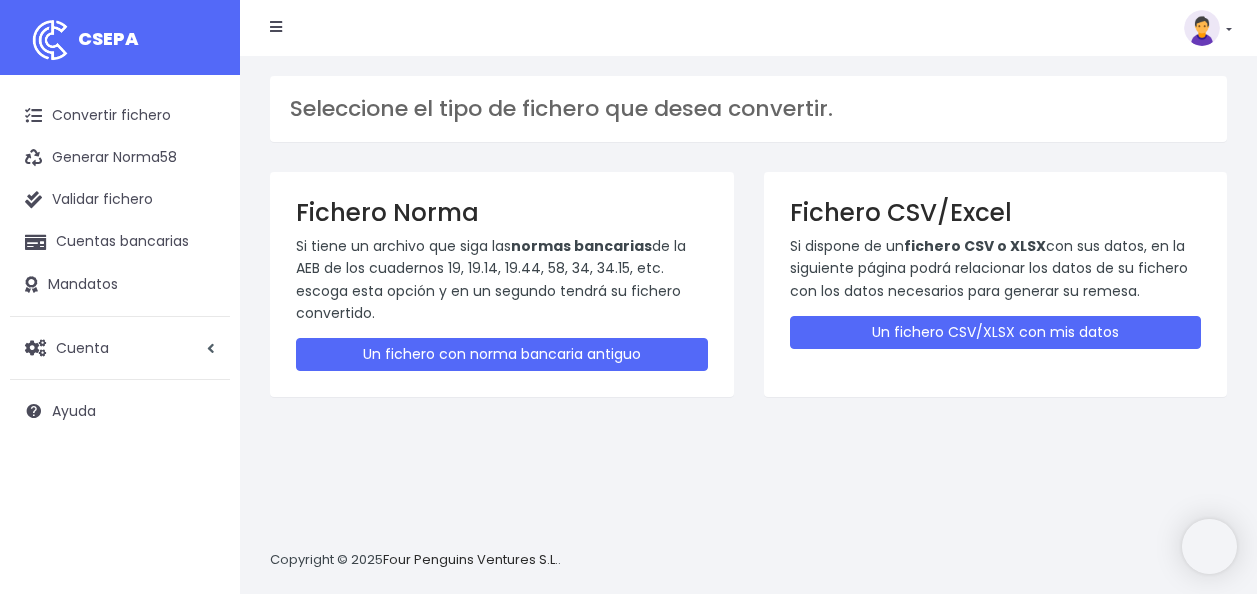 scroll, scrollTop: 0, scrollLeft: 0, axis: both 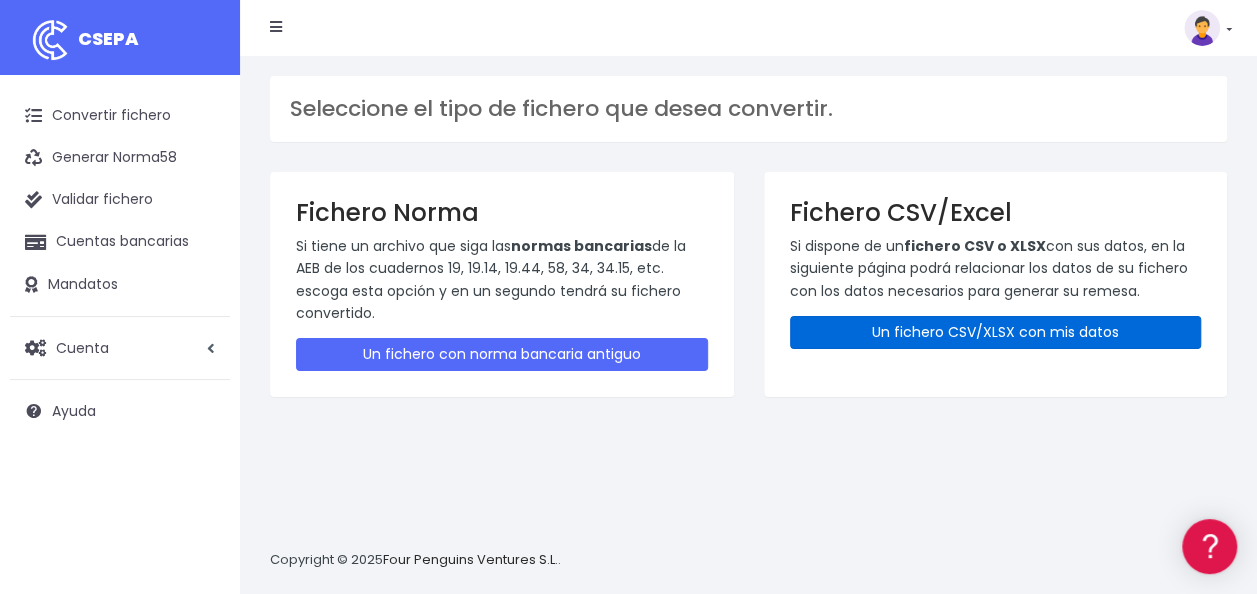click on "Un fichero CSV/XLSX con mis datos" at bounding box center (996, 332) 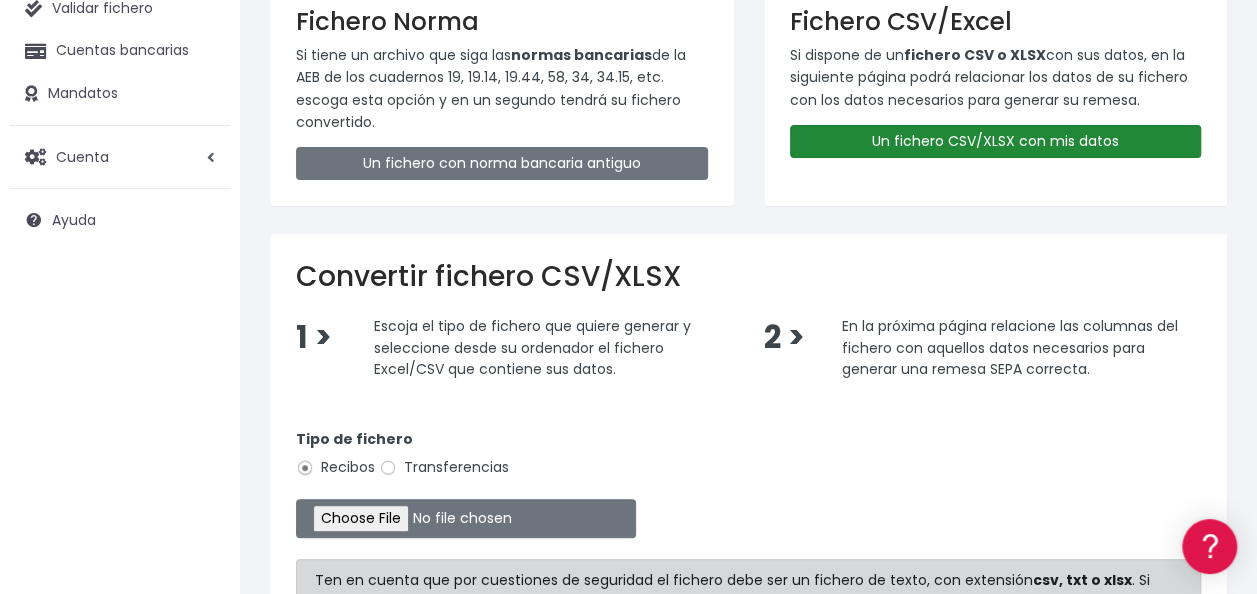 scroll, scrollTop: 200, scrollLeft: 0, axis: vertical 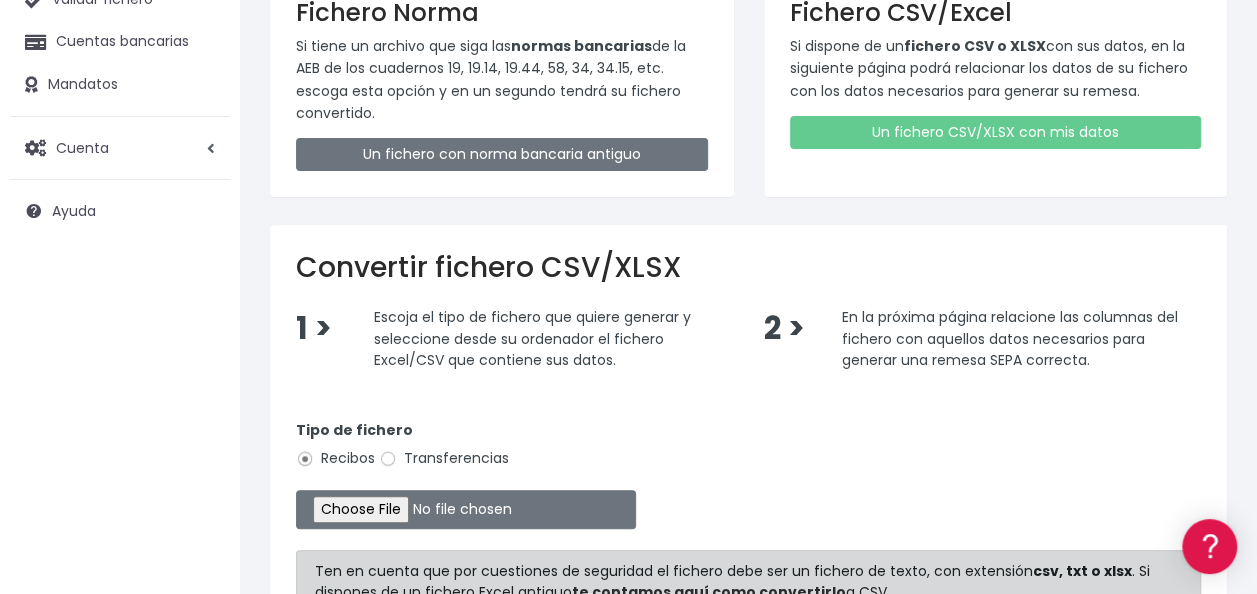 click on "Transferencias" at bounding box center [444, 458] 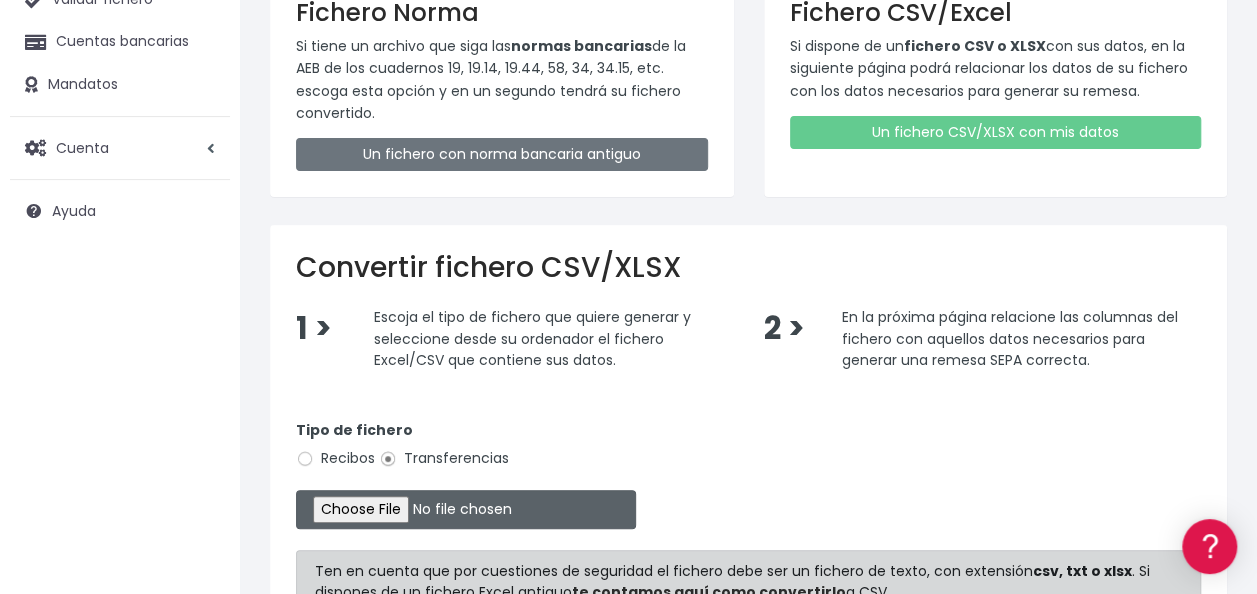 click at bounding box center [466, 509] 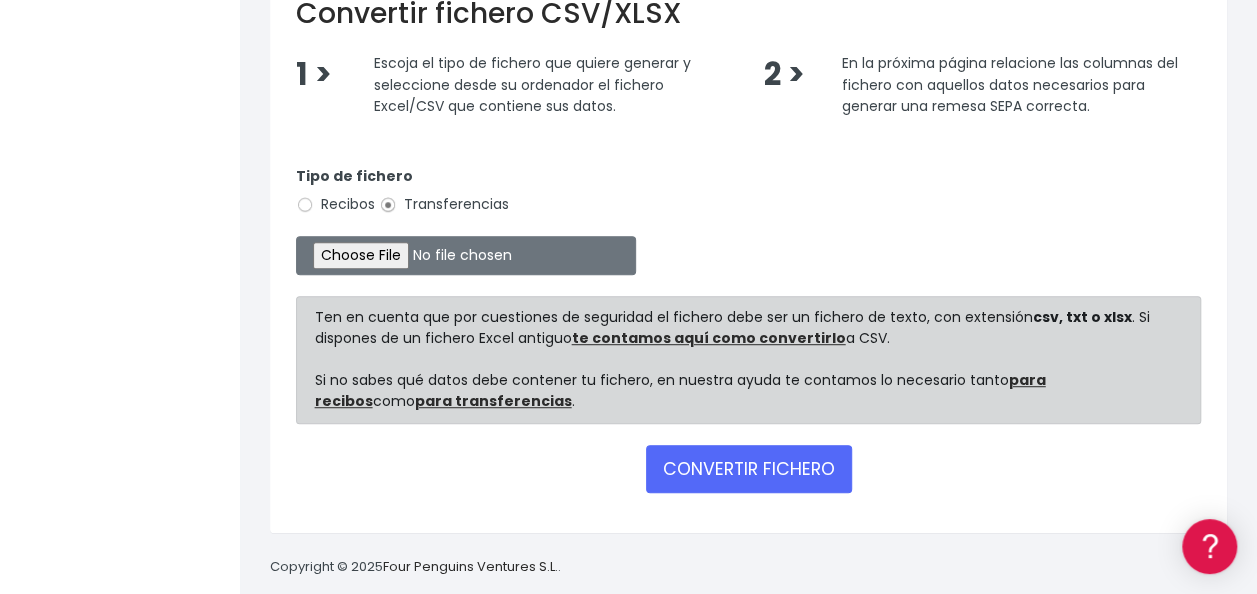 scroll, scrollTop: 477, scrollLeft: 0, axis: vertical 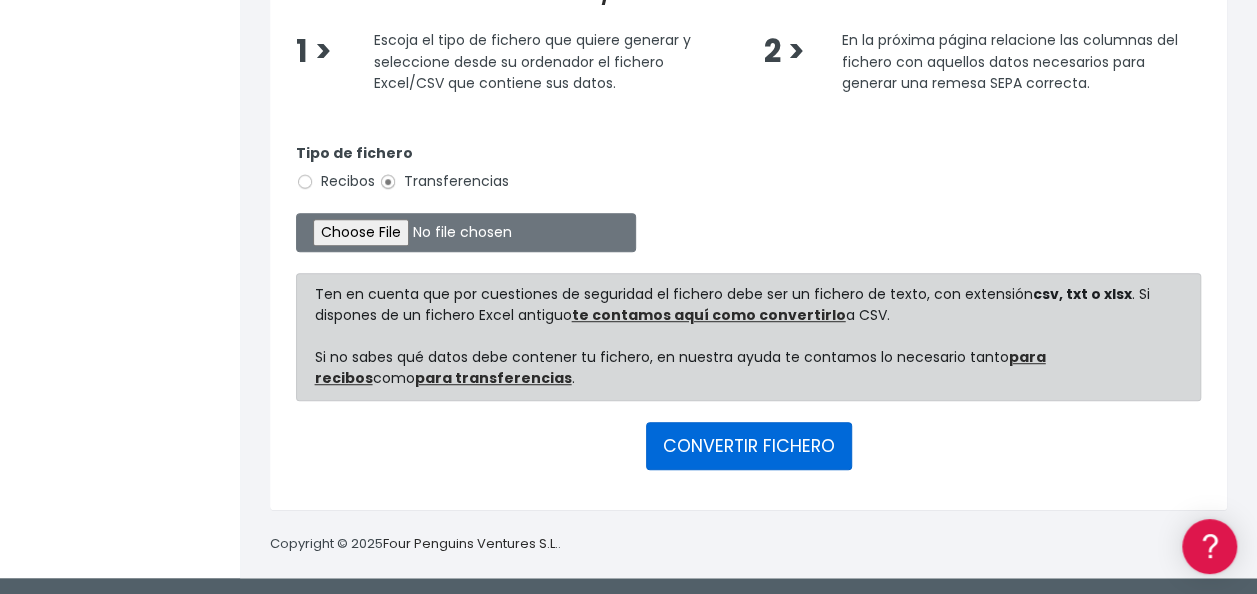 click on "CONVERTIR FICHERO" at bounding box center [749, 446] 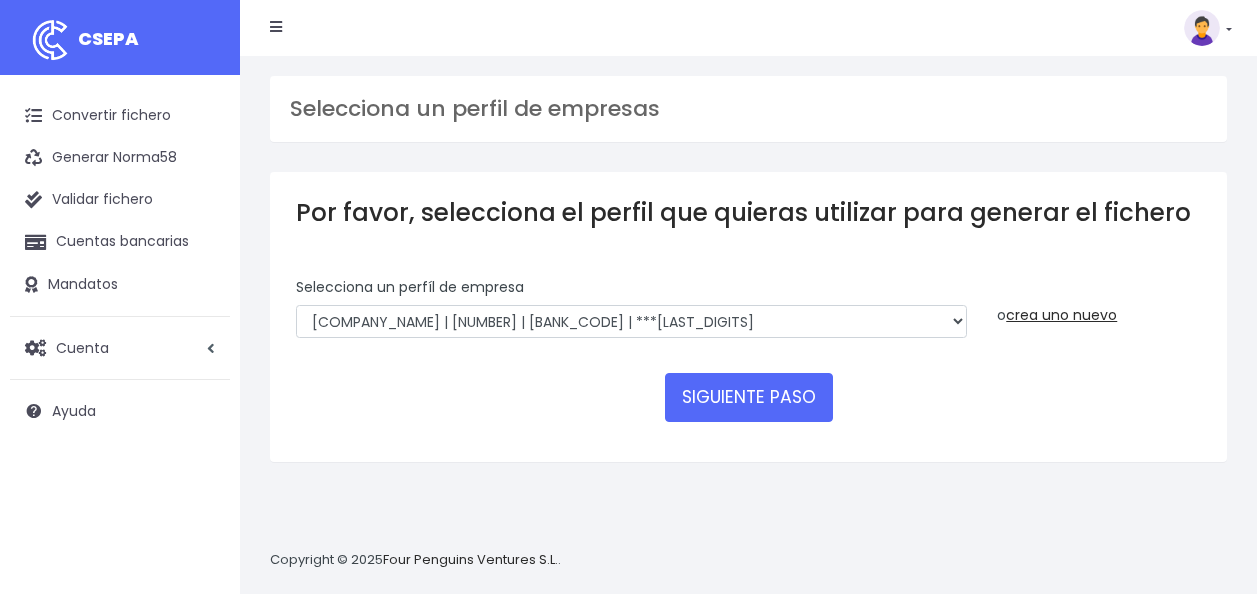 scroll, scrollTop: 0, scrollLeft: 0, axis: both 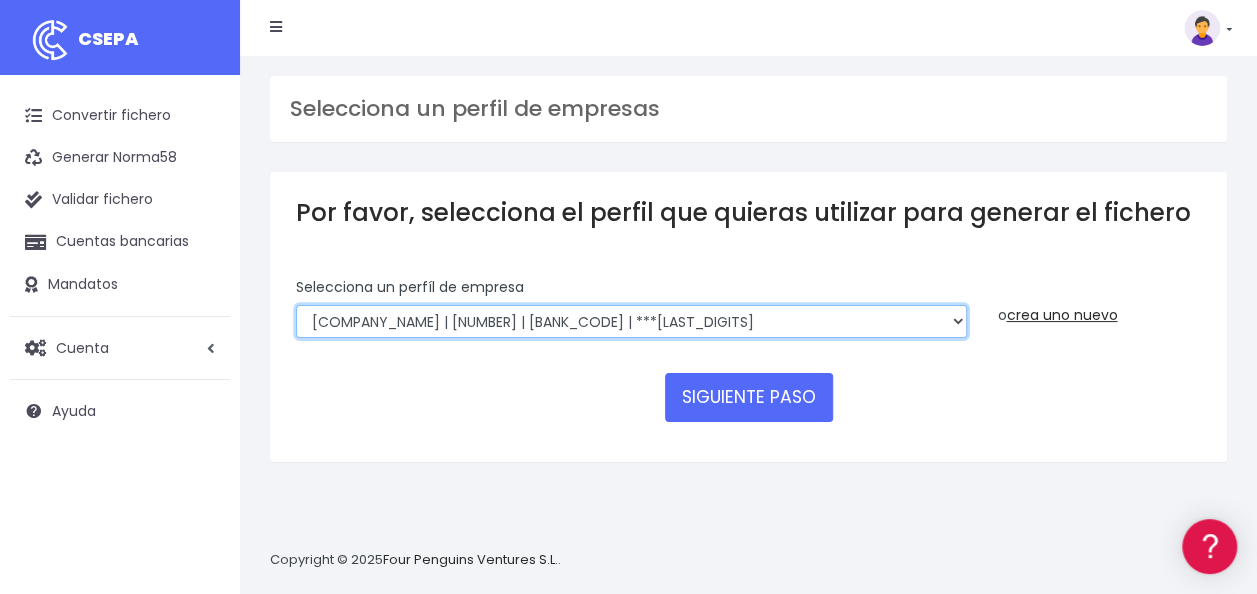 click on "[COMPANY_NAME] | [NUMBER] | [BANK_CODE] | ***[LAST_DIGITS]
[COMPANY_NAME] | [NUMBER] | [BANK_CODE] | ***[LAST_DIGITS]
[COMPANY_NAME] | [NUMBER] | [BANK_CODE] | ***[LAST_DIGITS]
[COMPANY_NAME] | [NUMBER] | [BANK_CODE] | ***[LAST_DIGITS]
[COMPANY_NAME] | [NUMBER] | [BANK_CODE] | ***[LAST_DIGITS]
[COMPANY_NAME] | [NUMBER] | [BANK_CODE] | ***[LAST_DIGITS]
[COMPANY_NAME] | [NUMBER] | [BANK_CODE] | ***[LAST_DIGITS]
[COMPANY_NAME] | [NUMBER] | [BANK_CODE] | ***[LAST_DIGITS]
[COMPANY_NAME] | [NUMBER] | [BANK_CODE] | ***[LAST_DIGITS]
[COMPANY_NAME] | [NUMBER] | [BANK_CODE] | ***[LAST_DIGITS]
[COMPANY_NAME] | [NUMBER] | [BANK_CODE] | ***[LAST_DIGITS]
[COMPANY_NAME] | [LICENSE_NUMBER] | [BANK_CODE] | ***[LAST_DIGITS]
[COMPANY_NAME] | [NUMBER] | [BANK_CODE] | ***[LAST_DIGITS]
[COMPANY_NAME] | [NUMBER] | [BANK_CODE] | ***[LAST_DIGITS]
[COMPANY_NAME] | [NUMBER] | [BANK_CODE] | ***[LAST_DIGITS]
[LICENSE_NUMBER] | [LICENSE_NUMBER] | [BANK_CODE] | ***[LAST_DIGITS]
[LICENSE_NUMBER] | [LICENSE_NUMBER] | [BANK_CODE] | ***[LAST_DIGITS]" at bounding box center [631, 322] 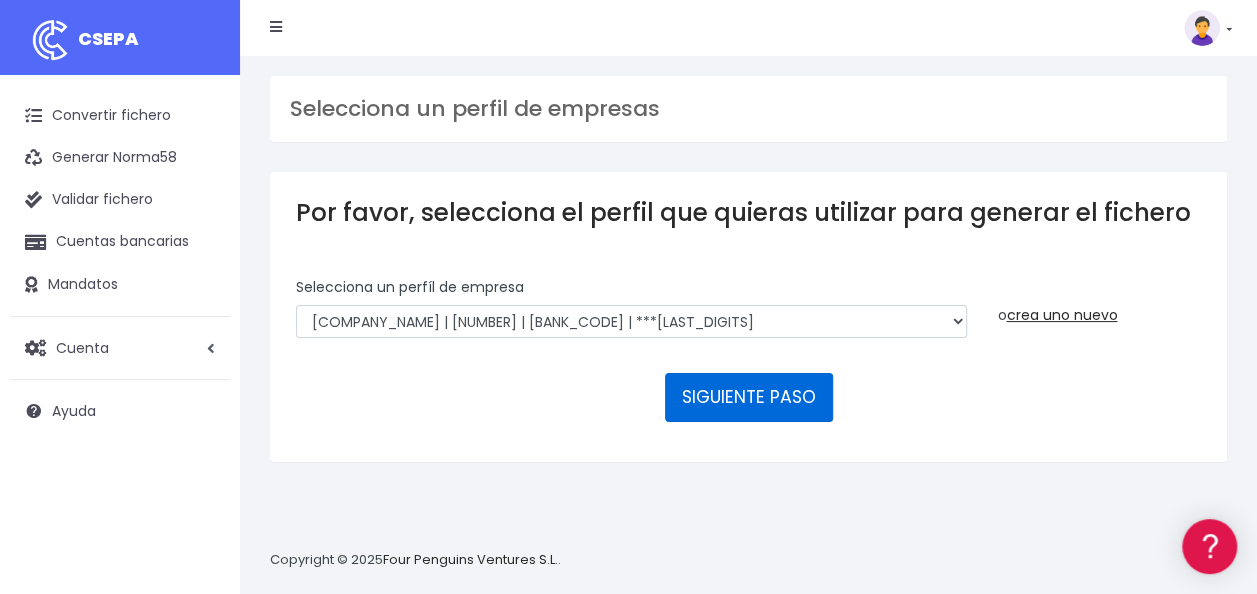 click on "SIGUIENTE PASO" at bounding box center (749, 397) 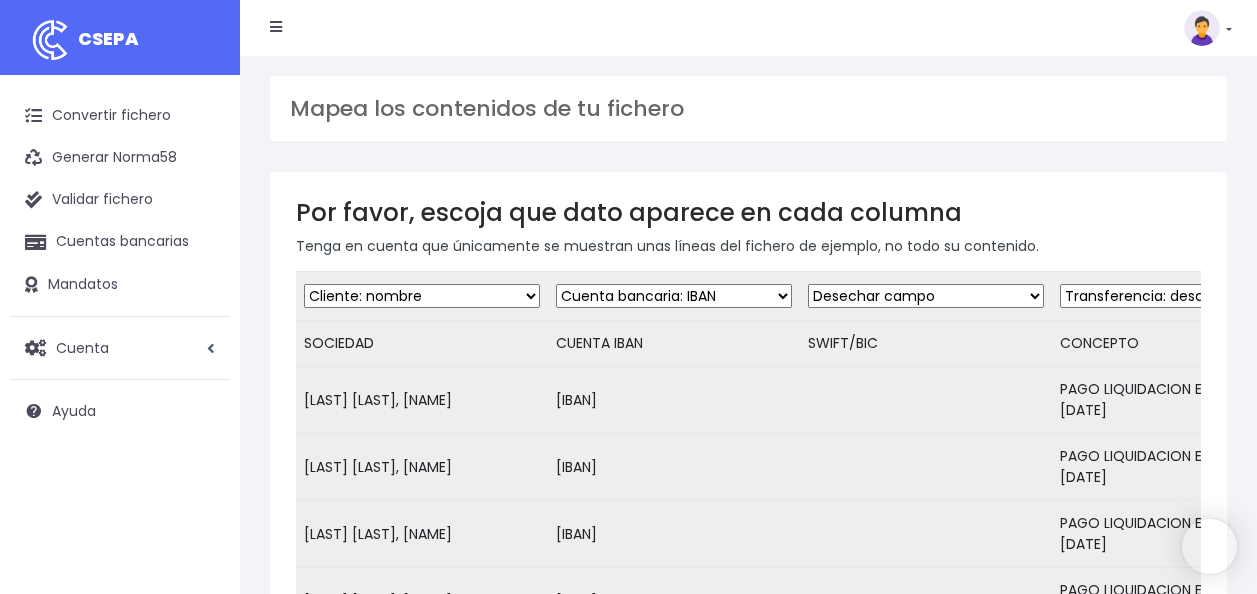 scroll, scrollTop: 0, scrollLeft: 0, axis: both 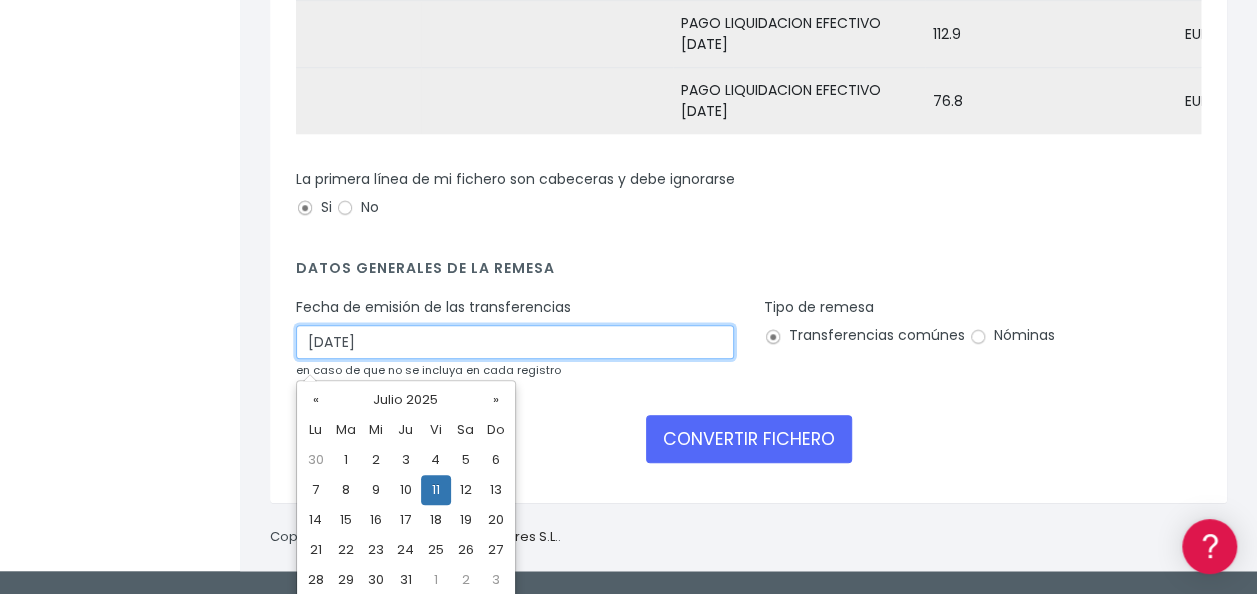 click on "[DATE]" at bounding box center (515, 342) 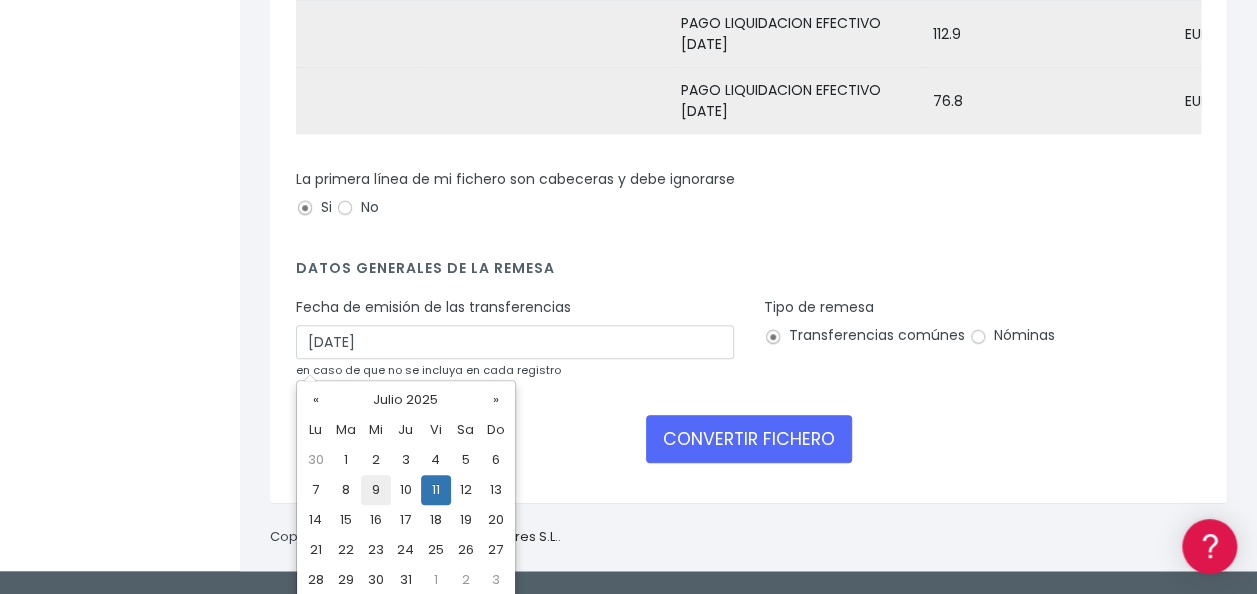 click on "9" at bounding box center (376, 460) 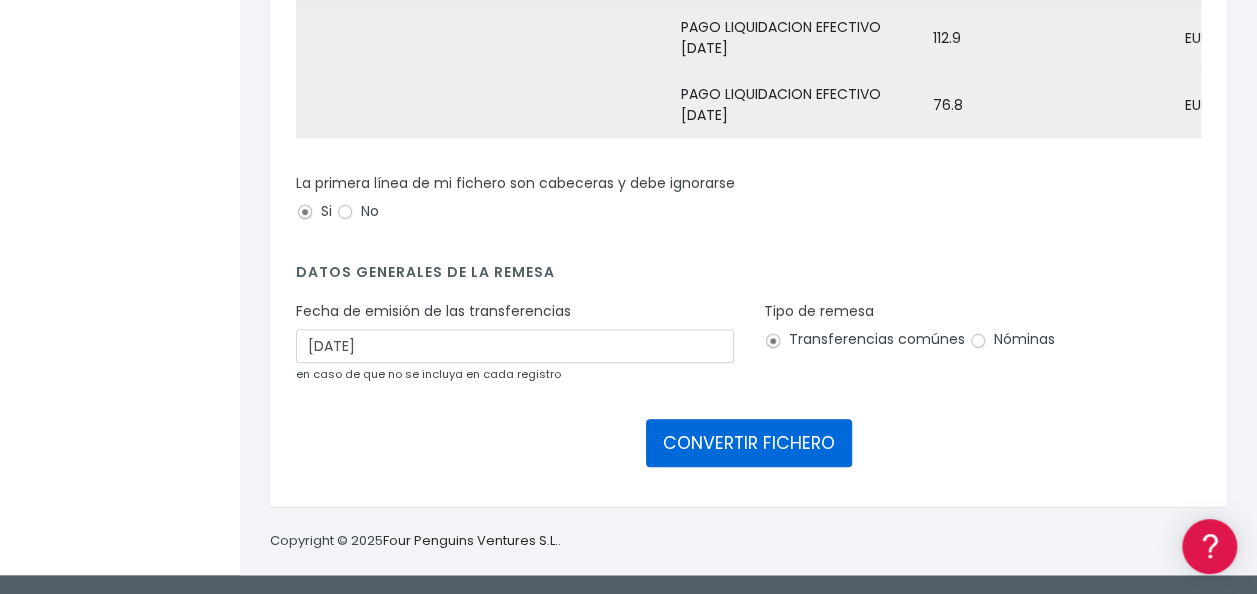 click on "CONVERTIR FICHERO" at bounding box center (749, 443) 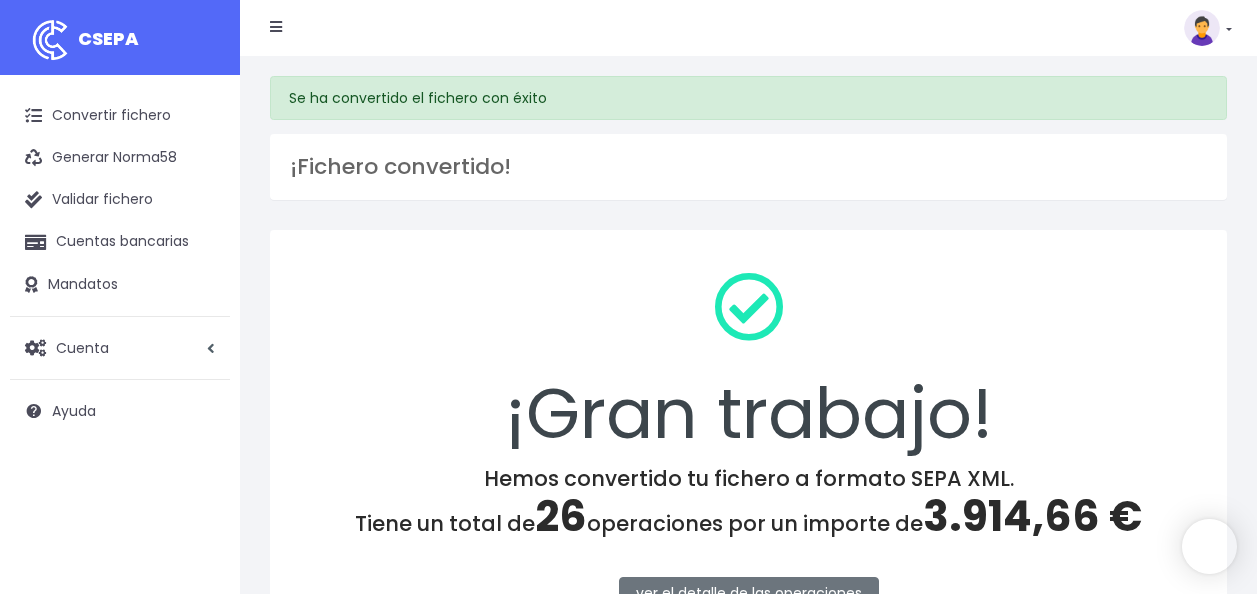 scroll, scrollTop: 0, scrollLeft: 0, axis: both 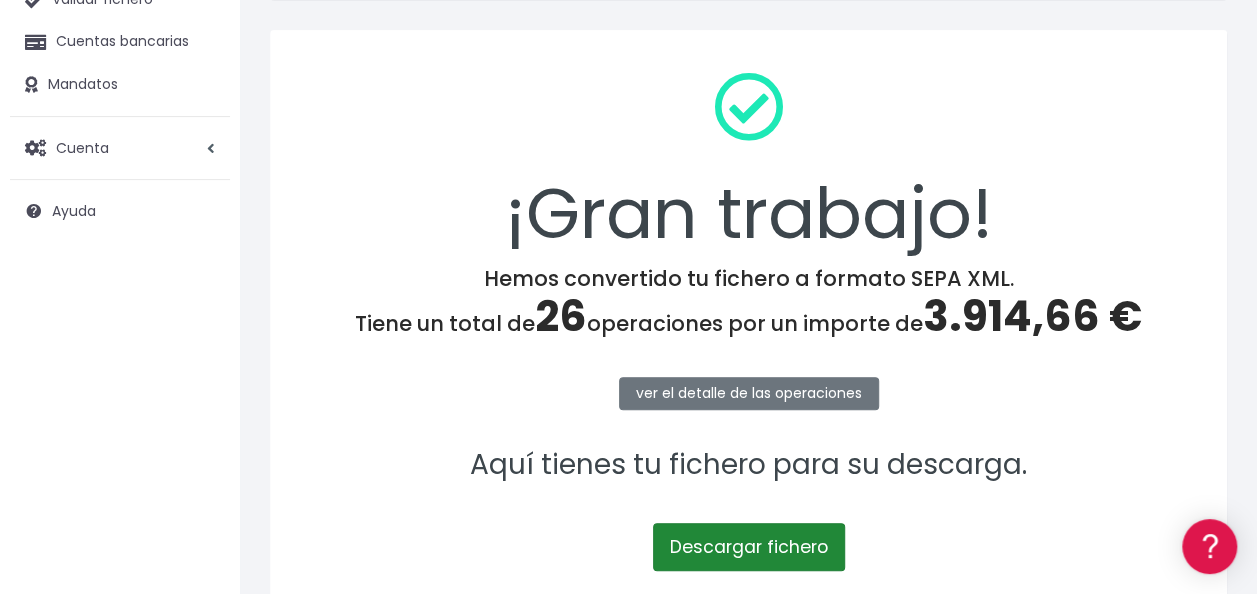 click on "Descargar fichero" at bounding box center (749, 547) 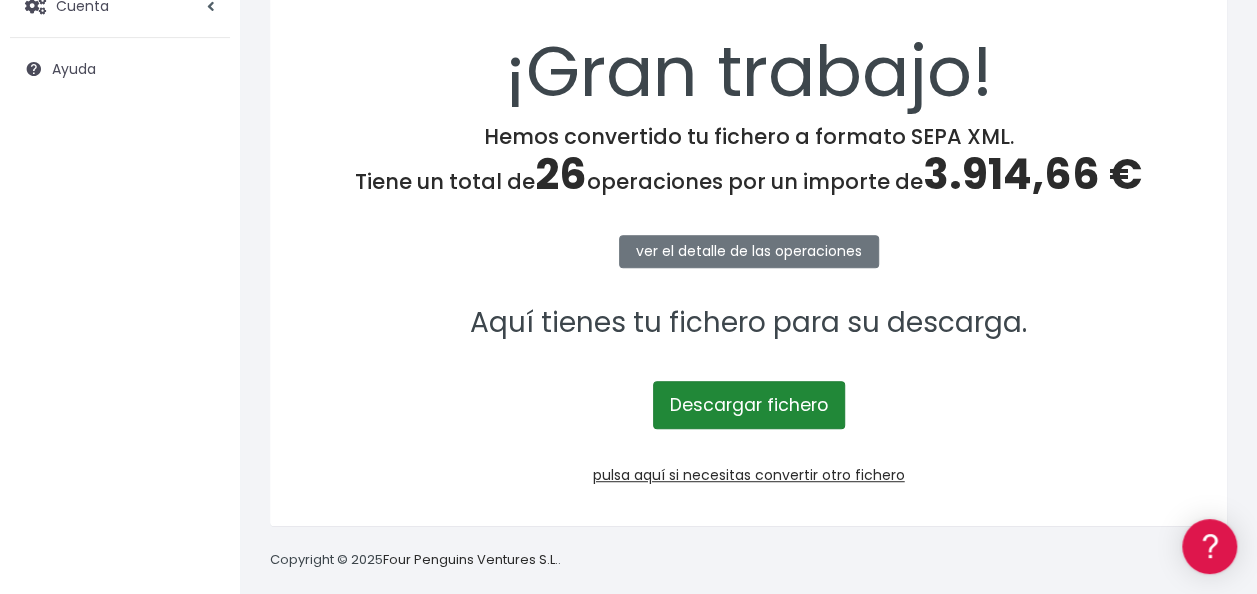 scroll, scrollTop: 359, scrollLeft: 0, axis: vertical 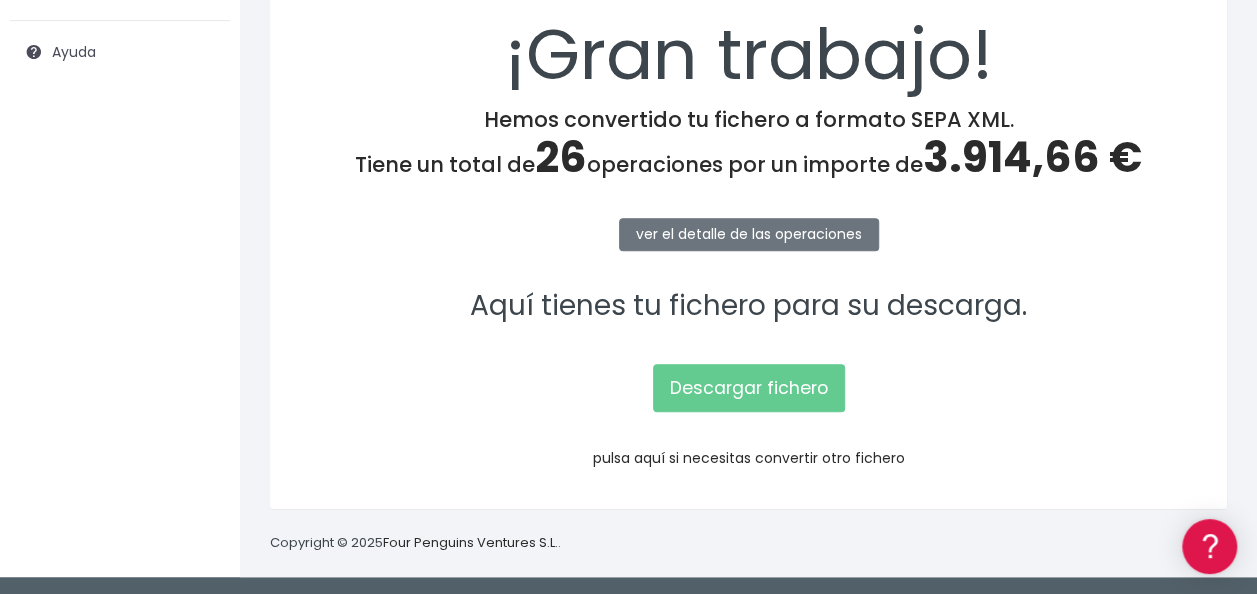 click on "pulsa aquí si necesitas convertir otro fichero" at bounding box center (749, 458) 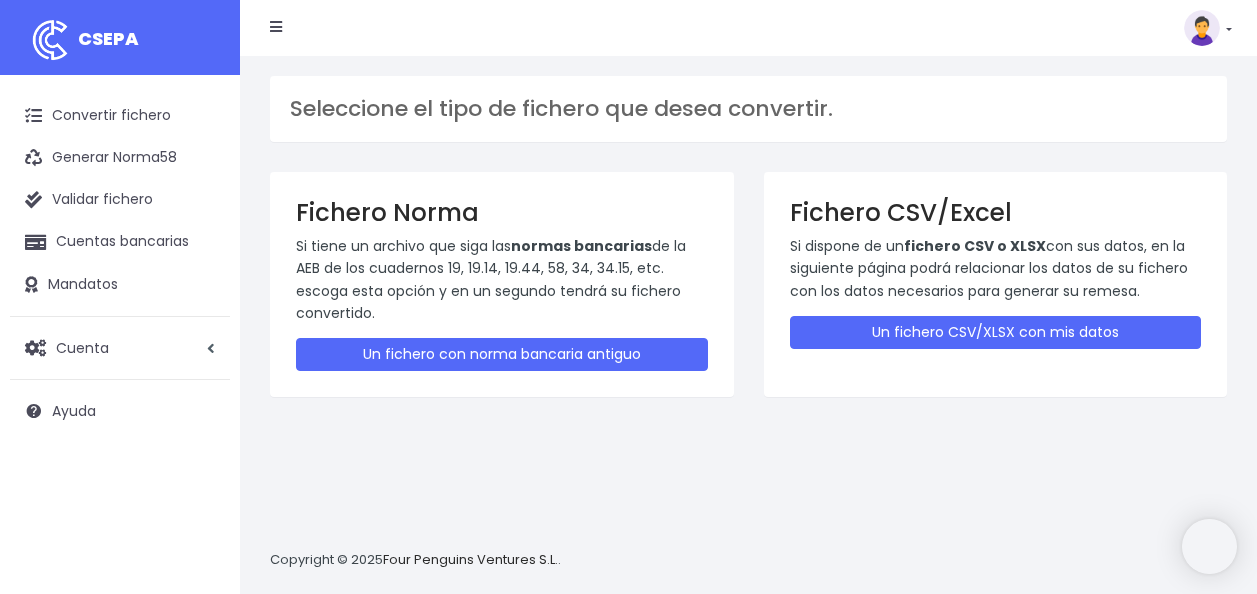 scroll, scrollTop: 0, scrollLeft: 0, axis: both 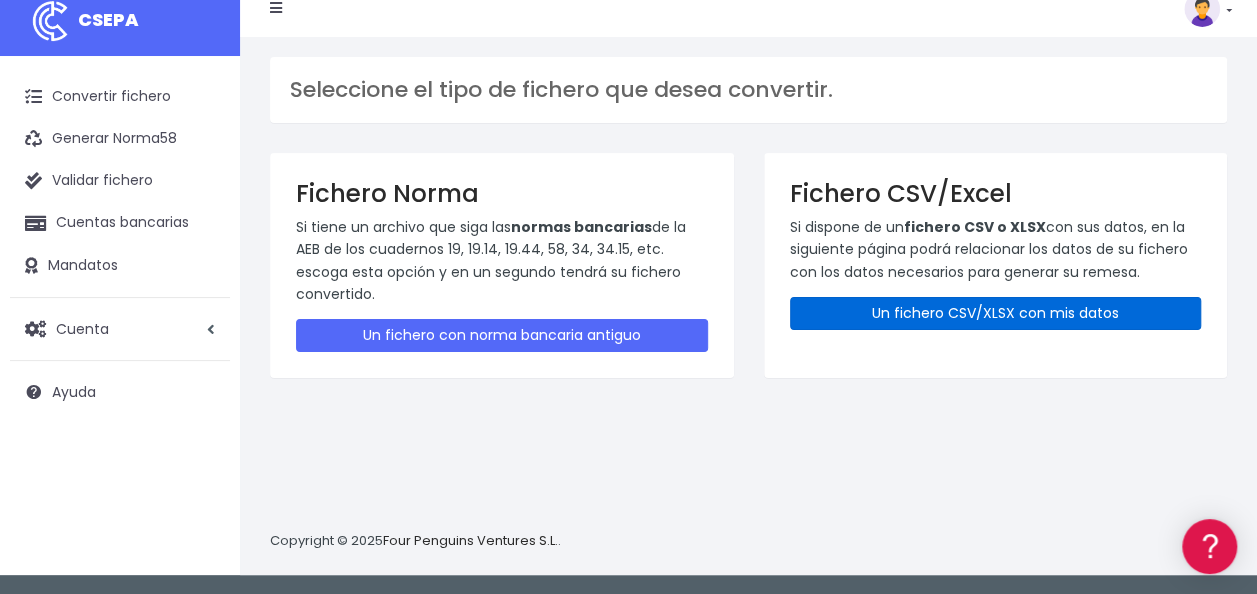 click on "Un fichero CSV/XLSX con mis datos" at bounding box center (996, 313) 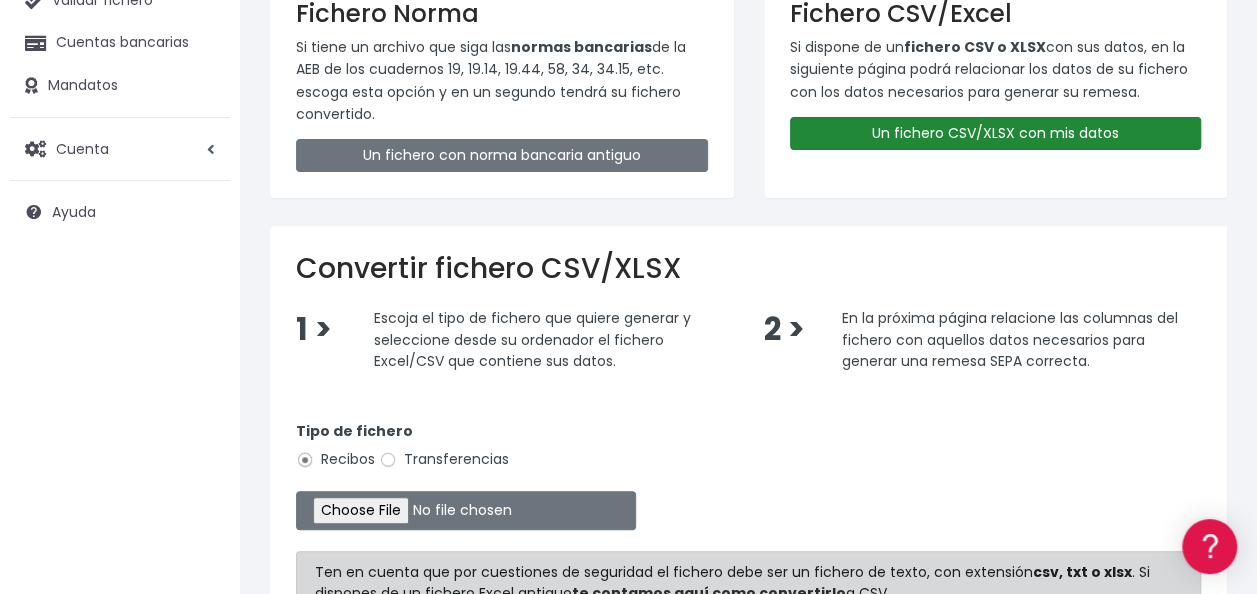 scroll, scrollTop: 200, scrollLeft: 0, axis: vertical 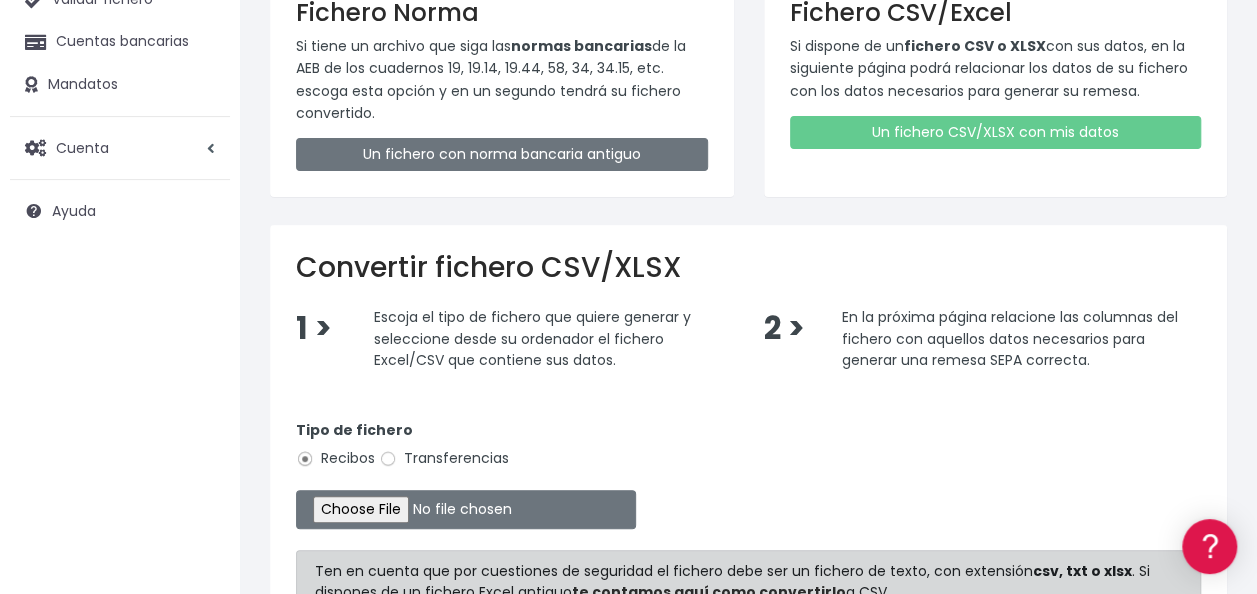 click on "Transferencias" at bounding box center (444, 458) 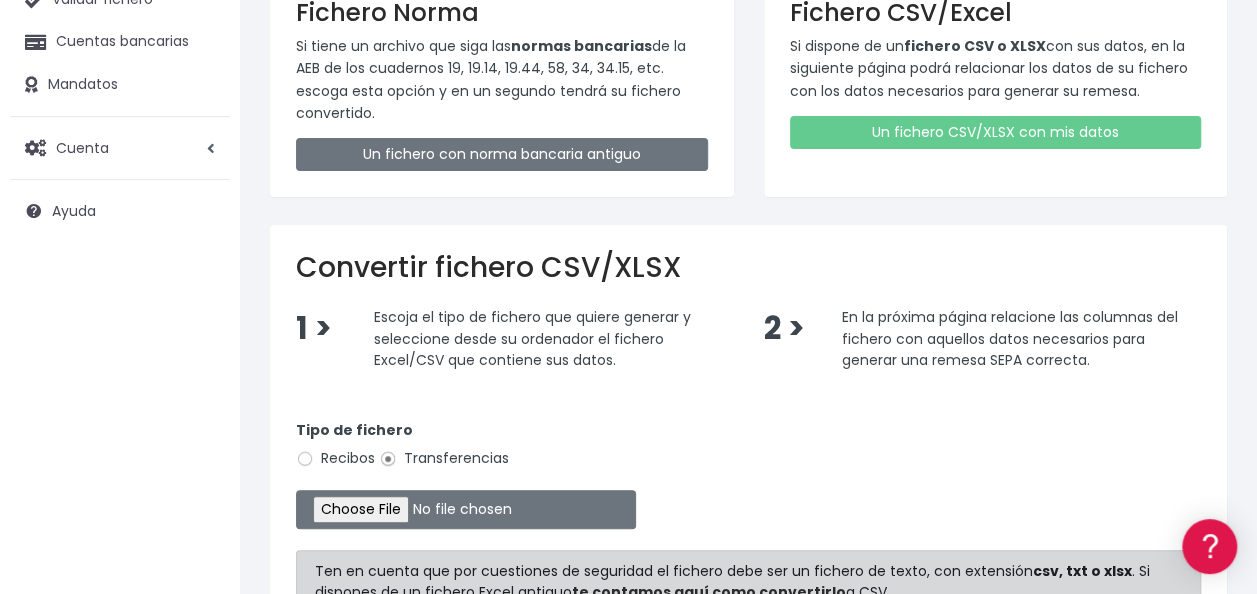 scroll, scrollTop: 300, scrollLeft: 0, axis: vertical 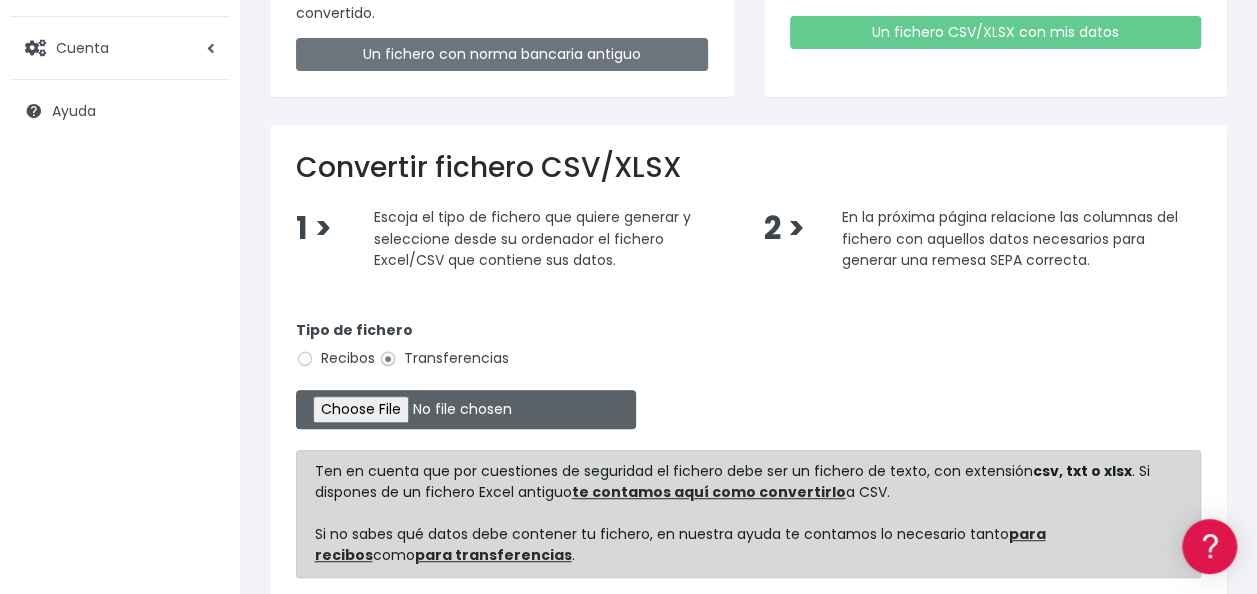 click at bounding box center [466, 409] 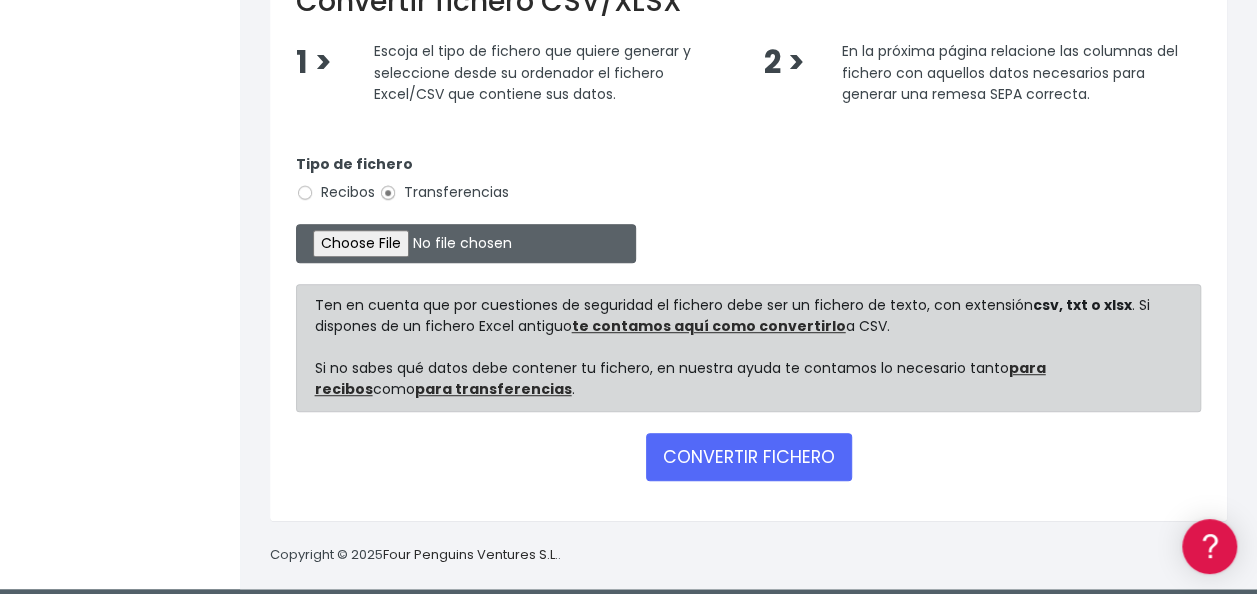 scroll, scrollTop: 477, scrollLeft: 0, axis: vertical 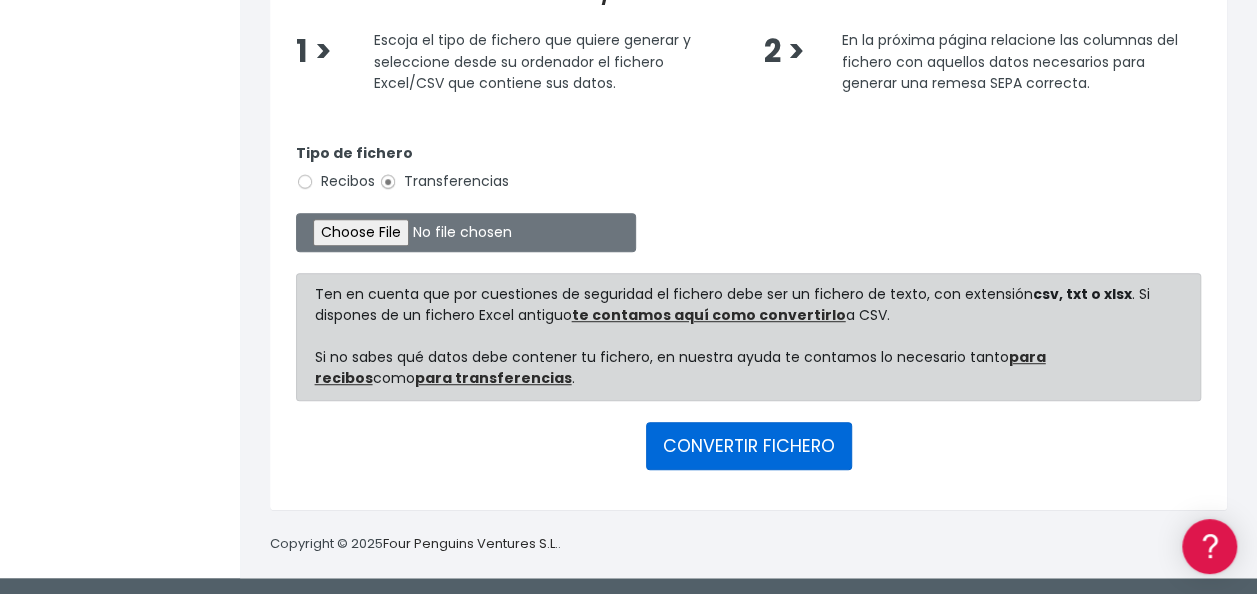 click on "CONVERTIR FICHERO" at bounding box center [749, 446] 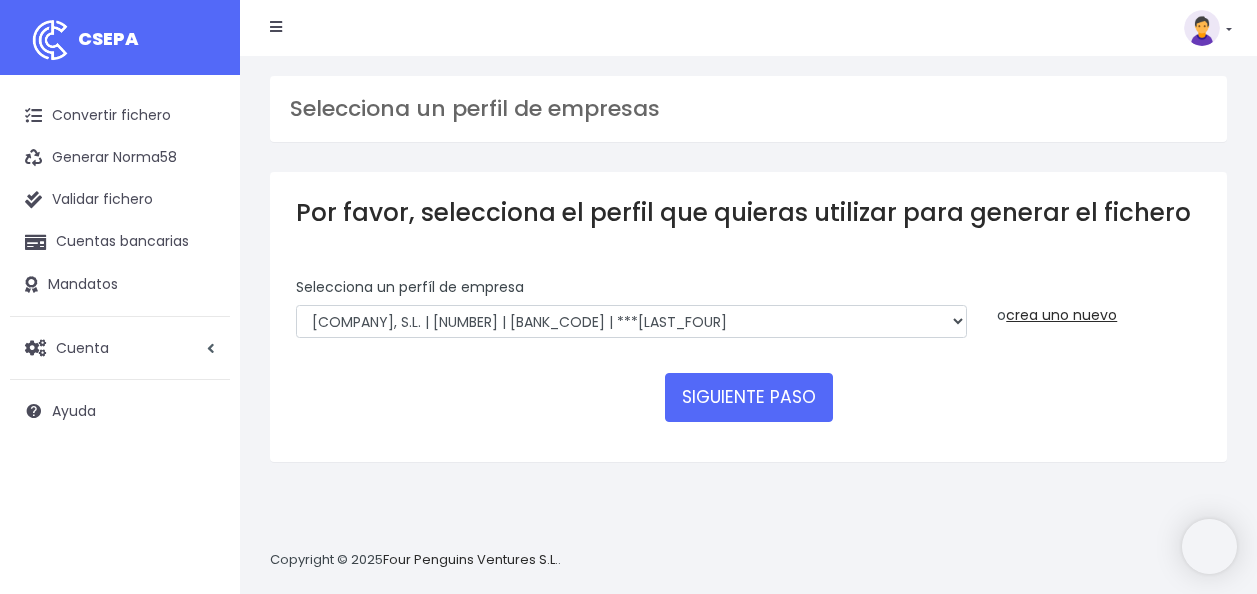 scroll, scrollTop: 0, scrollLeft: 0, axis: both 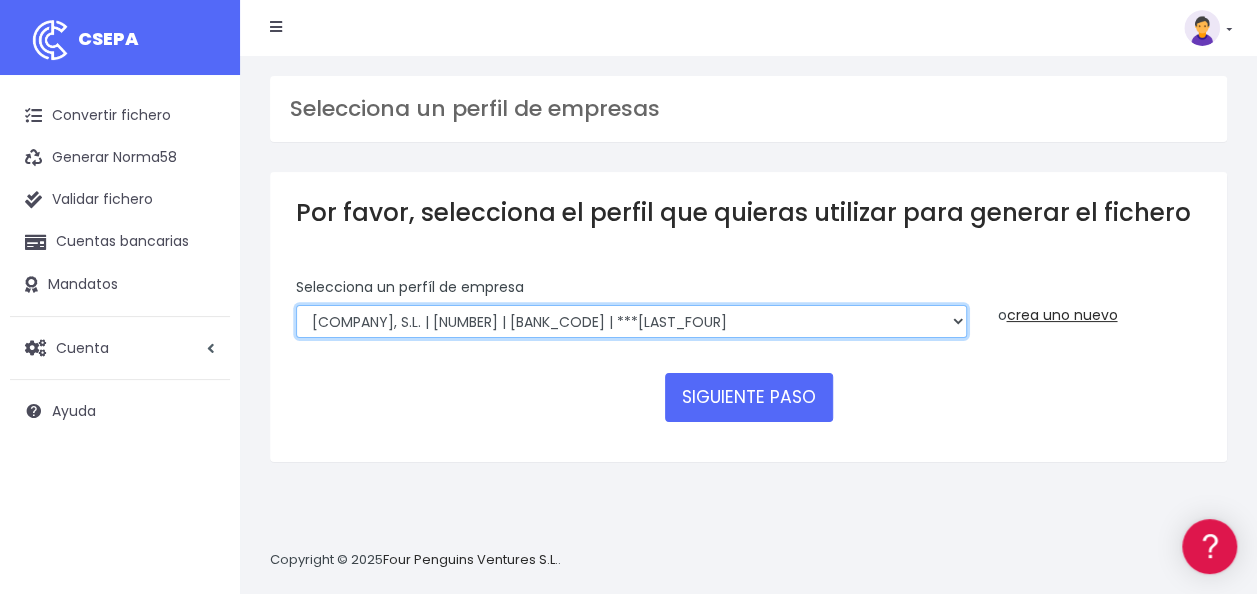 click on "[COMPANY] SL | [NUMBER] | [BANK_CODE] | ***[LAST_FOUR]
[COMPANY] SLU | [NUMBER] | [BANK_CODE] | ***[LAST_FOUR]
[COMPANY],S.L.U | [NUMBER] | [BANK_CODE] | ***[LAST_FOUR]
[COMPANY] SLU | [NUMBER] | [BANK_CODE] | ***[LAST_FOUR]
[COMPANY] SL | [NUMBER] | [BANK_CODE] | ***[LAST_FOUR]
[COMPANY] SLU | [NUMBER] | [BANK_CODE] | ***[LAST_FOUR]
[COMPANY] SLU | [NUMBER] | [BANK_CODE] | ***[LAST_FOUR]
[COMPANY] SLU | [NUMBER] | [BANK_CODE] | ***[LAST_FOUR]
[COMPANY],S.L.U | [NUMBER] | [BANK_CODE] | ***[LAST_FOUR]
[COMPANY] SLU | [NUMBER] | [BANK_CODE] | ***[LAST_FOUR]
[COMPANY] S.L.U | [NUMBER] | [BANK_CODE] | ***[LAST_FOUR]
[COMPANY] SL | [COUNTRY_CODE][NUMBER] | [BANK_CODE] | ***[LAST_FOUR]
[COMPANY] SLU | [NUMBER] | [BANK_CODE] | ***[LAST_FOUR]
[COMPANY] - [COUNTRY], LDA | [NUMBER] | [BANK_CODE] | ***[LAST_FOUR]
[COMPANY], S.L.U. | [NUMBER] | [BANK_CODE] | ***[LAST_FOUR]
[COMPANY] ANDORRA, S.L.U | [COUNTRY_CODE][NUMBER] | [BANK_CODE] | ***[LAST_FOUR]" at bounding box center [631, 322] 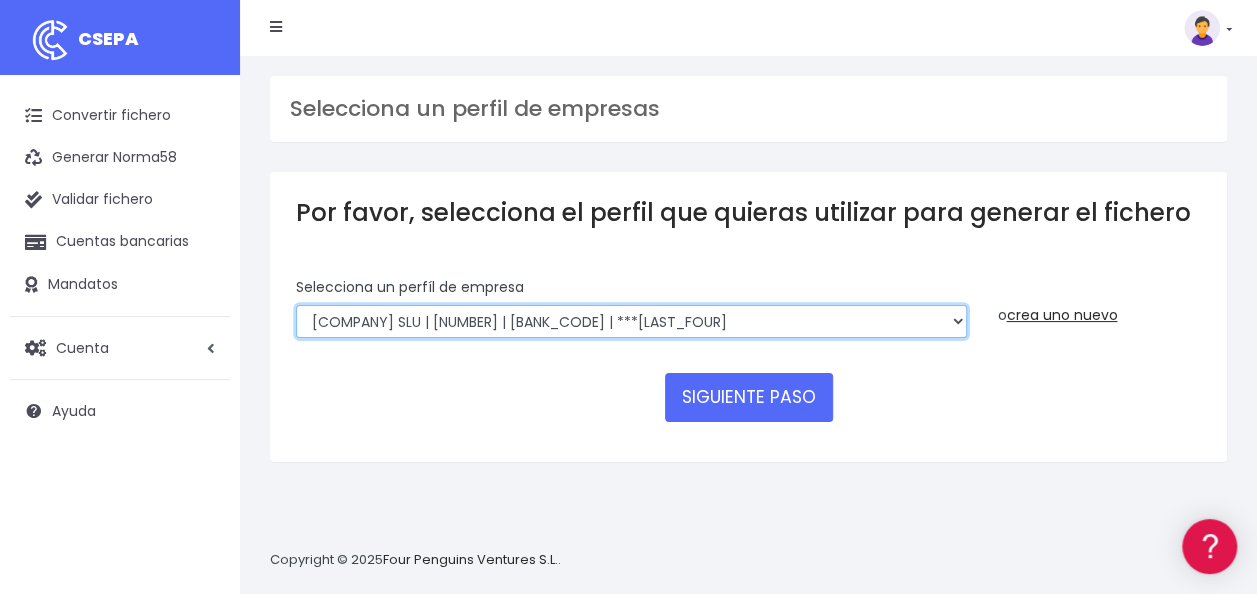 click on "[COMPANY] SL | [NUMBER] | [BANK_CODE] | ***[LAST_FOUR]
[COMPANY] SLU | [NUMBER] | [BANK_CODE] | ***[LAST_FOUR]
[COMPANY],S.L.U | [NUMBER] | [BANK_CODE] | ***[LAST_FOUR]
[COMPANY] SLU | [NUMBER] | [BANK_CODE] | ***[LAST_FOUR]
[COMPANY] SL | [NUMBER] | [BANK_CODE] | ***[LAST_FOUR]
[COMPANY] SLU | [NUMBER] | [BANK_CODE] | ***[LAST_FOUR]
[COMPANY] SLU | [NUMBER] | [BANK_CODE] | ***[LAST_FOUR]
[COMPANY] SLU | [NUMBER] | [BANK_CODE] | ***[LAST_FOUR]
[COMPANY],S.L.U | [NUMBER] | [BANK_CODE] | ***[LAST_FOUR]
[COMPANY] SLU | [NUMBER] | [BANK_CODE] | ***[LAST_FOUR]
[COMPANY] S.L.U | [NUMBER] | [BANK_CODE] | ***[LAST_FOUR]
[COMPANY] SL | [COUNTRY_CODE][NUMBER] | [BANK_CODE] | ***[LAST_FOUR]
[COMPANY] SLU | [NUMBER] | [BANK_CODE] | ***[LAST_FOUR]
[COMPANY] - [COUNTRY], LDA | [NUMBER] | [BANK_CODE] | ***[LAST_FOUR]
[COMPANY], S.L.U. | [NUMBER] | [BANK_CODE] | ***[LAST_FOUR]
[COMPANY] ANDORRA, S.L.U | [COUNTRY_CODE][NUMBER] | [BANK_CODE] | ***[LAST_FOUR]" at bounding box center (631, 322) 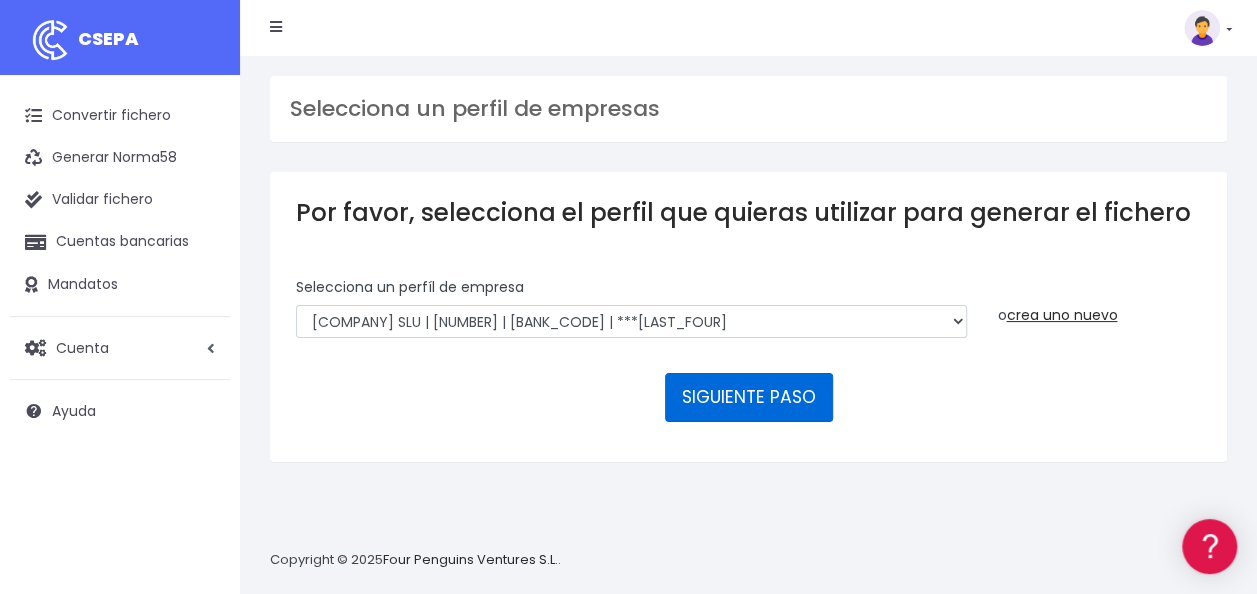 click on "SIGUIENTE PASO" at bounding box center (749, 397) 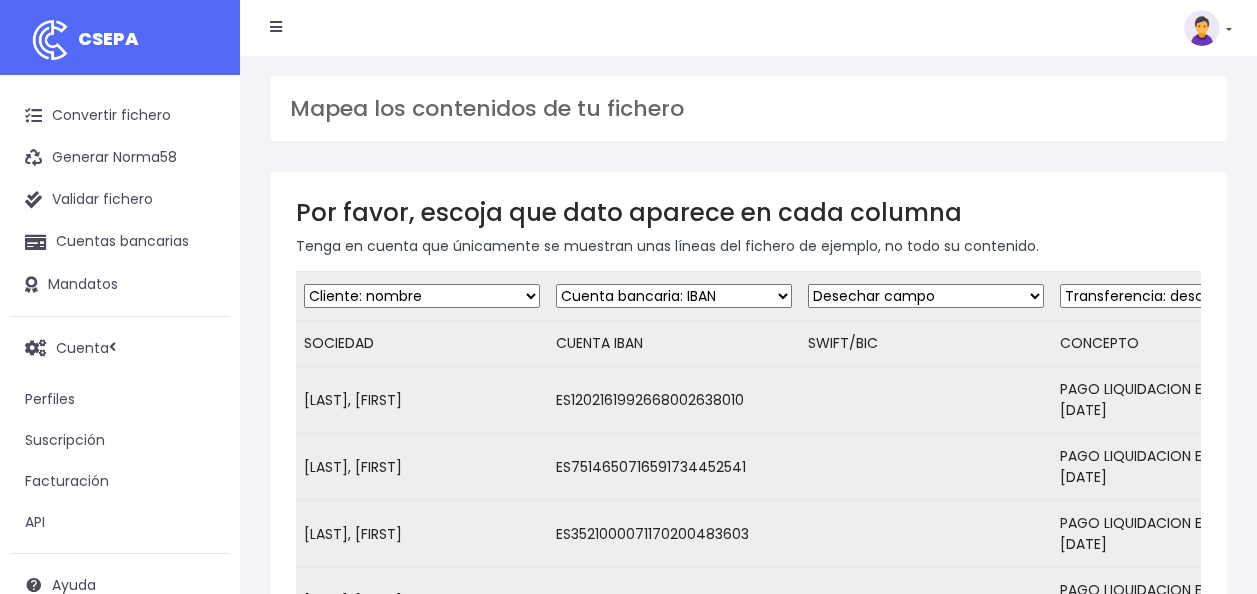 scroll, scrollTop: 0, scrollLeft: 0, axis: both 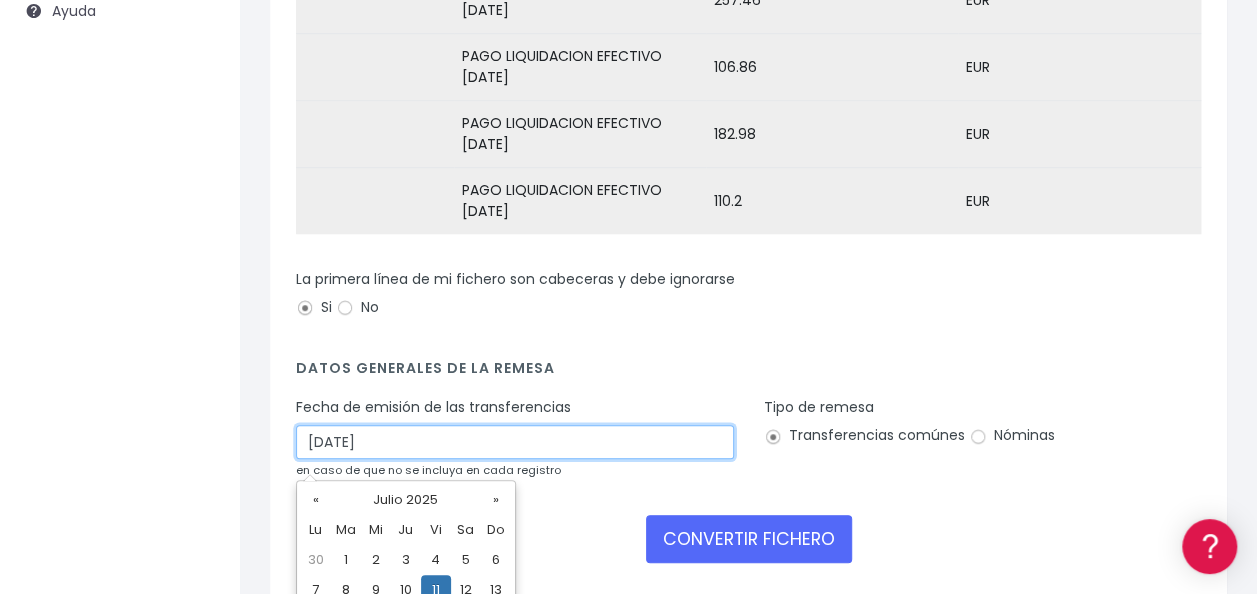 click on "[DATE]" at bounding box center [515, 442] 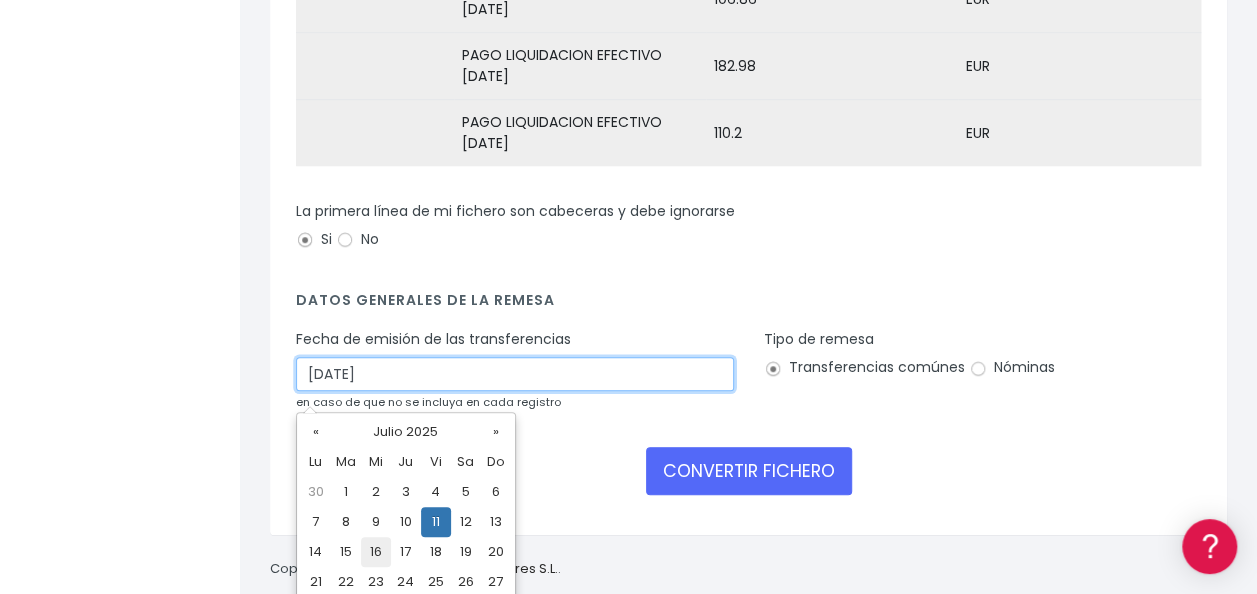 scroll, scrollTop: 500, scrollLeft: 0, axis: vertical 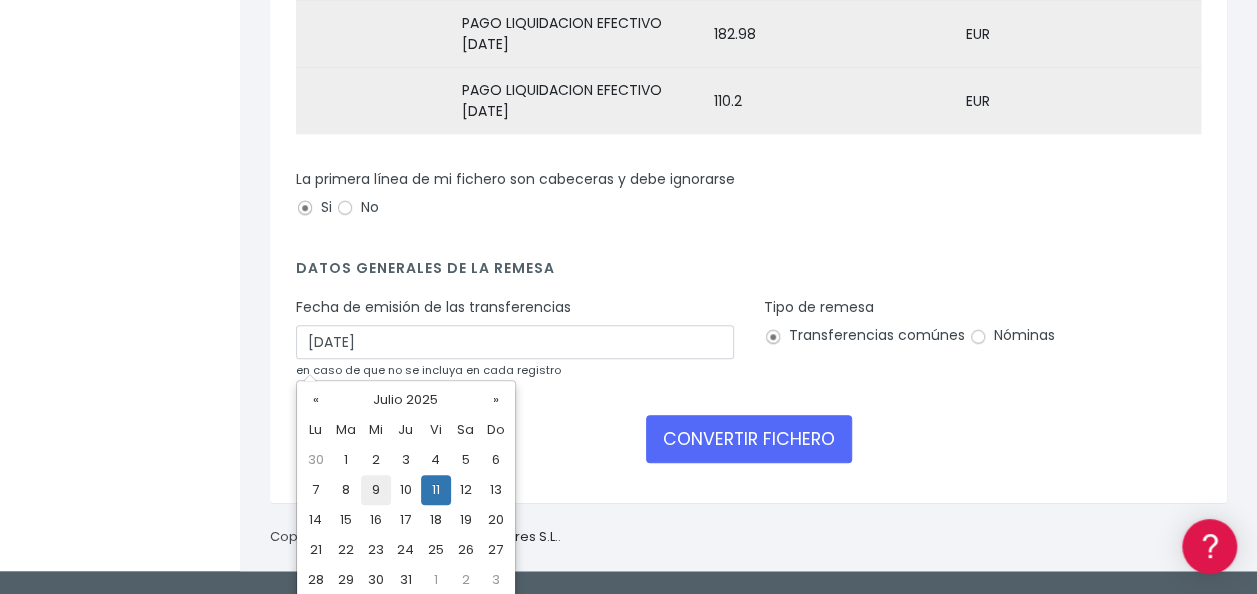 click on "9" at bounding box center (376, 460) 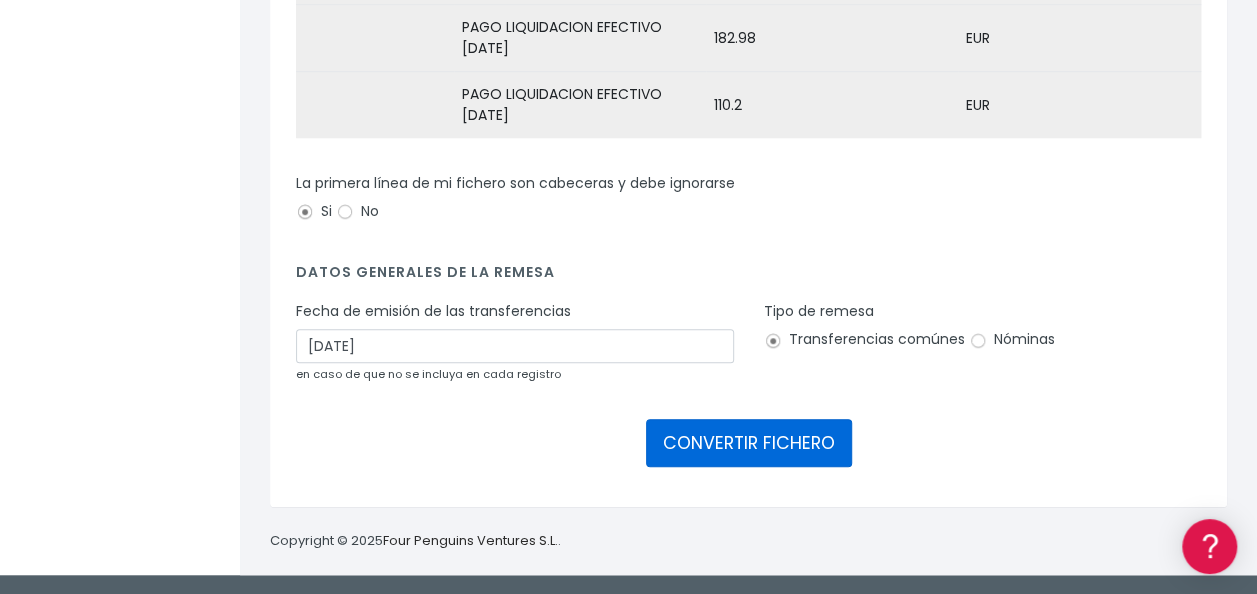 click on "CONVERTIR FICHERO" at bounding box center [749, 443] 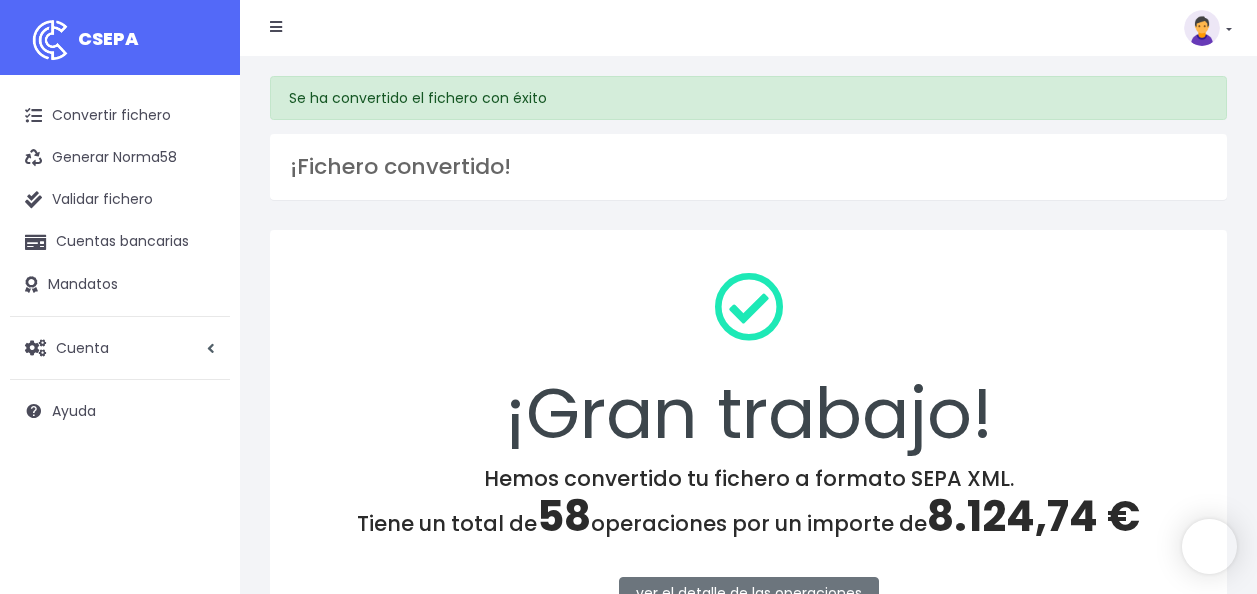 scroll, scrollTop: 0, scrollLeft: 0, axis: both 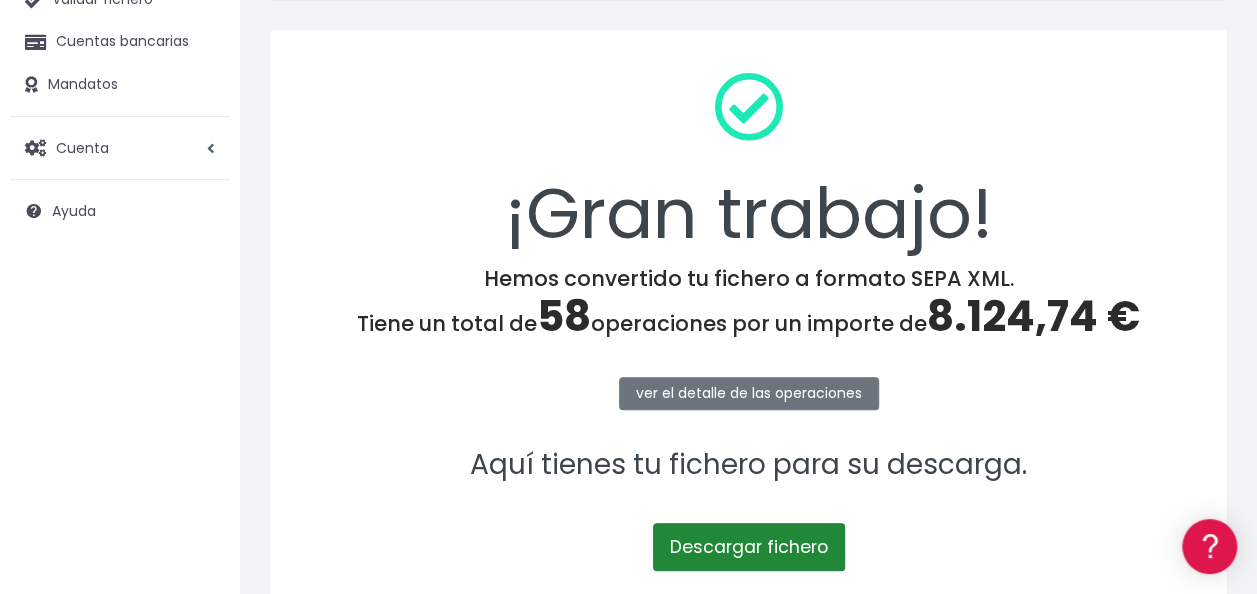 click on "Descargar fichero" at bounding box center [749, 547] 